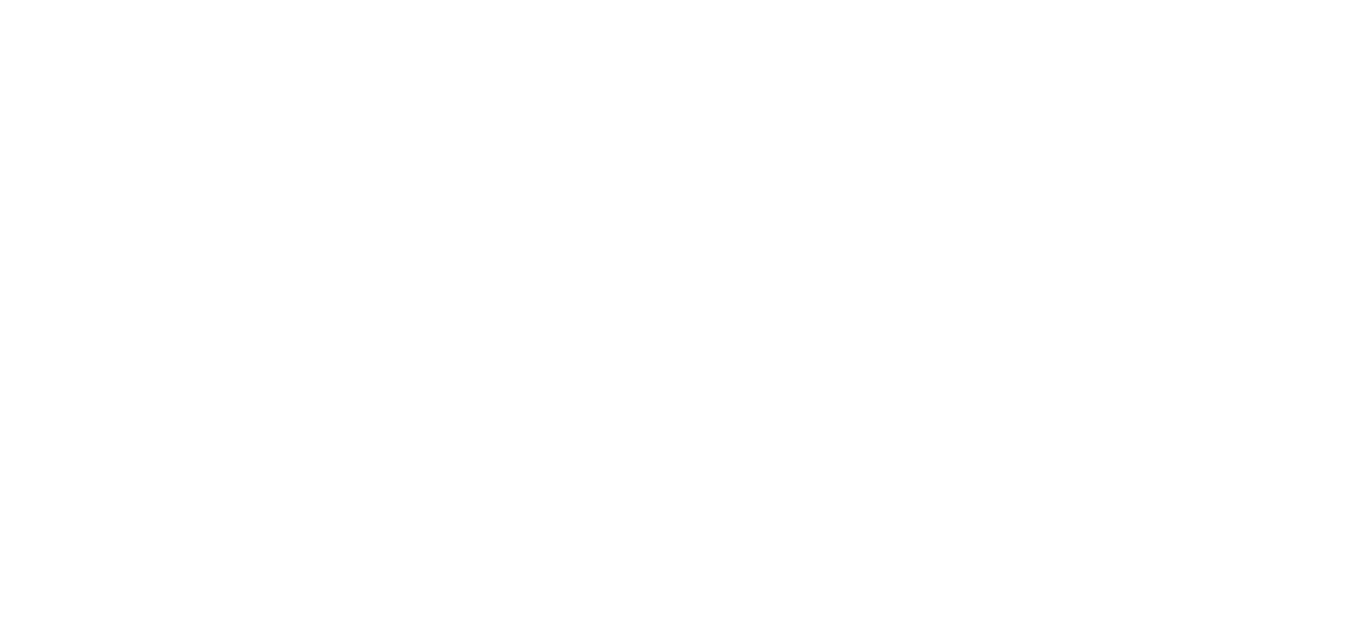 scroll, scrollTop: 0, scrollLeft: 0, axis: both 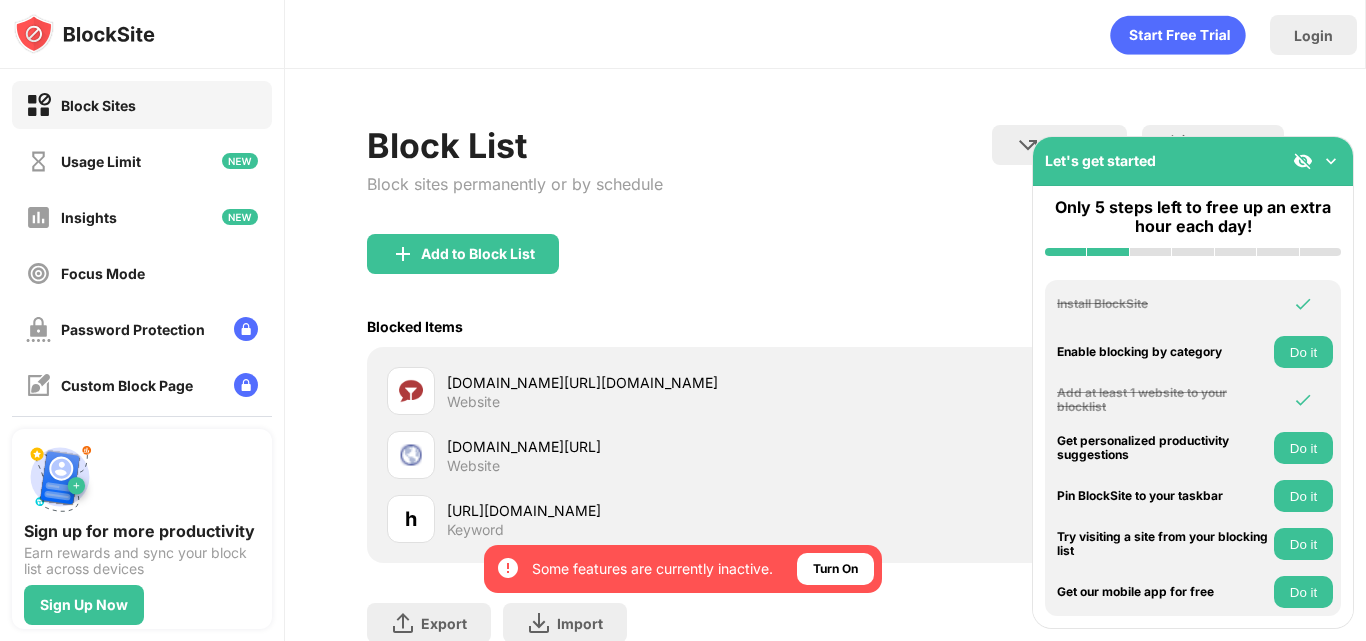 click on "Add to Block List" at bounding box center [825, 270] 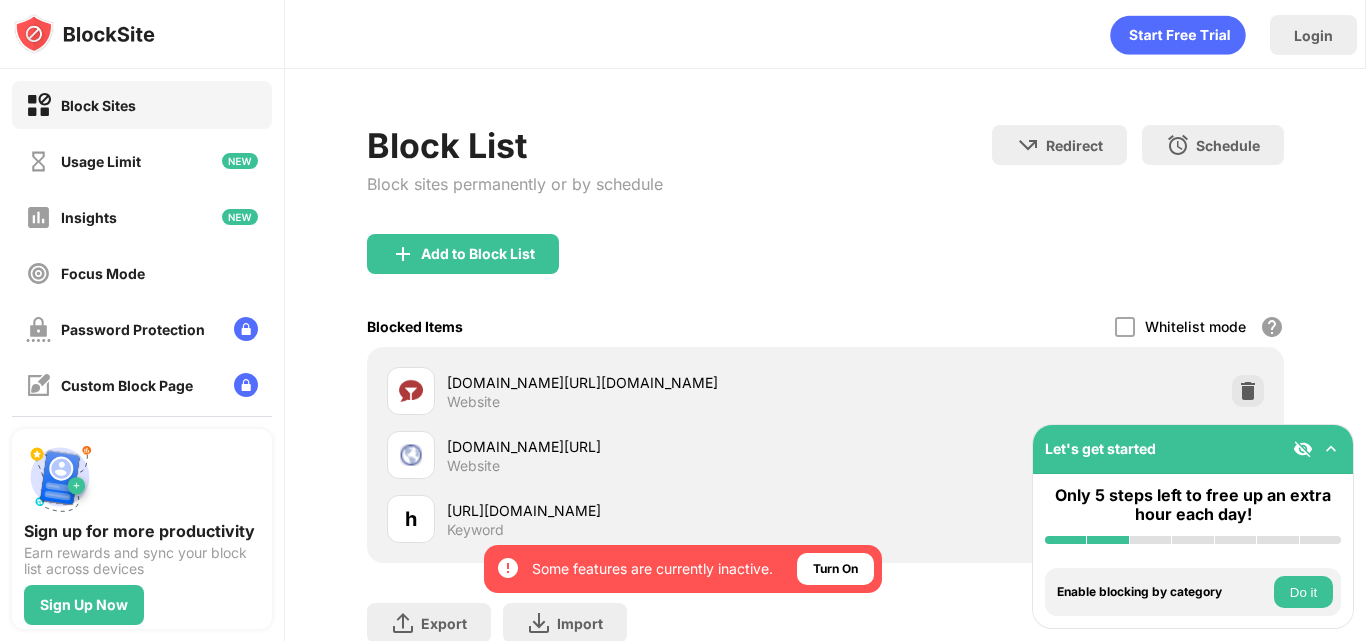 scroll, scrollTop: 149, scrollLeft: 0, axis: vertical 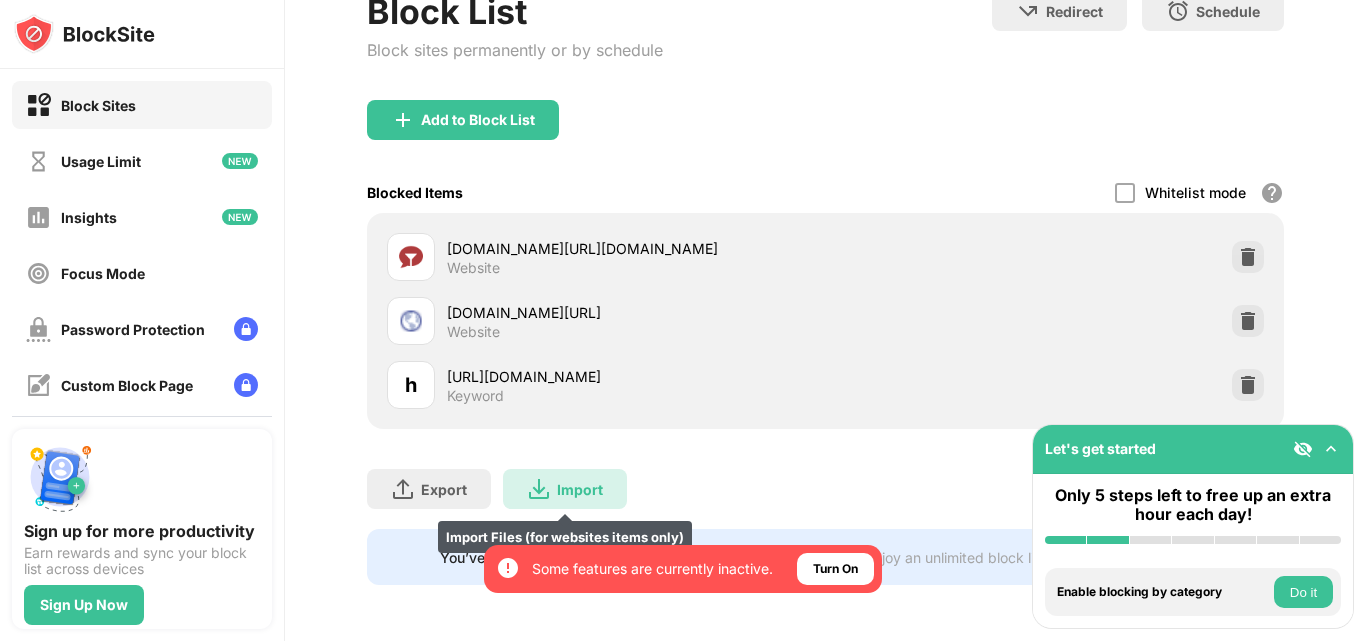 click on "Import" at bounding box center [580, 489] 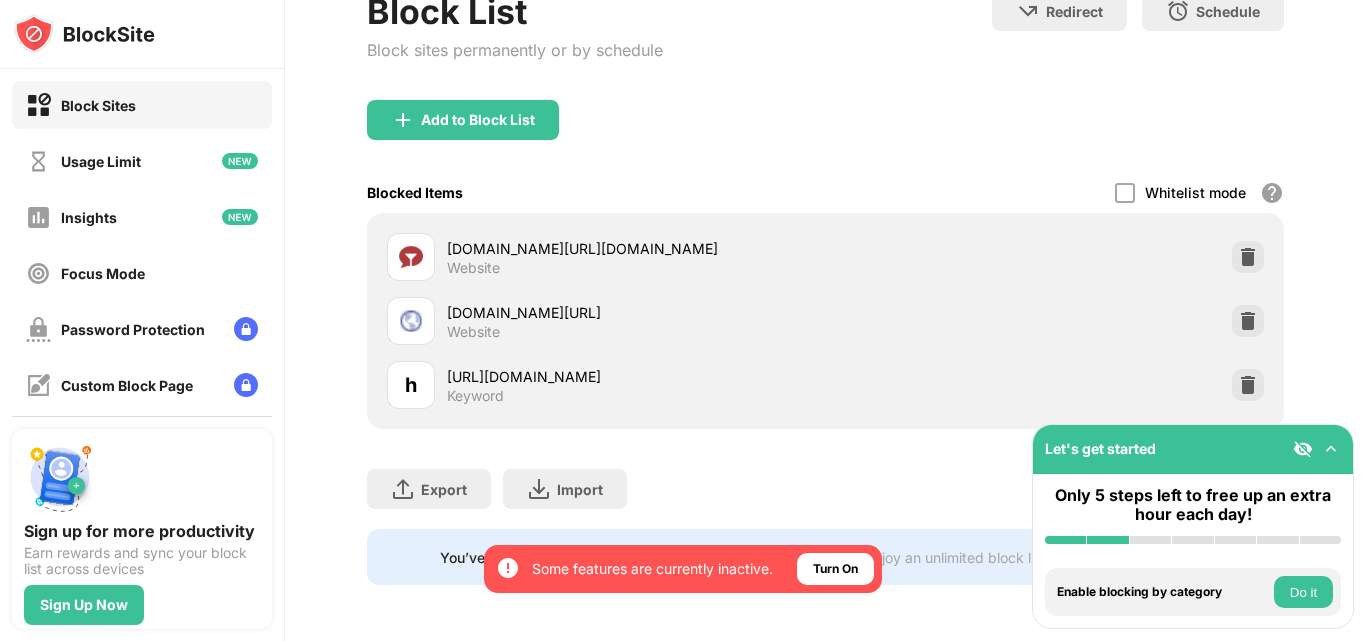 scroll, scrollTop: 0, scrollLeft: 0, axis: both 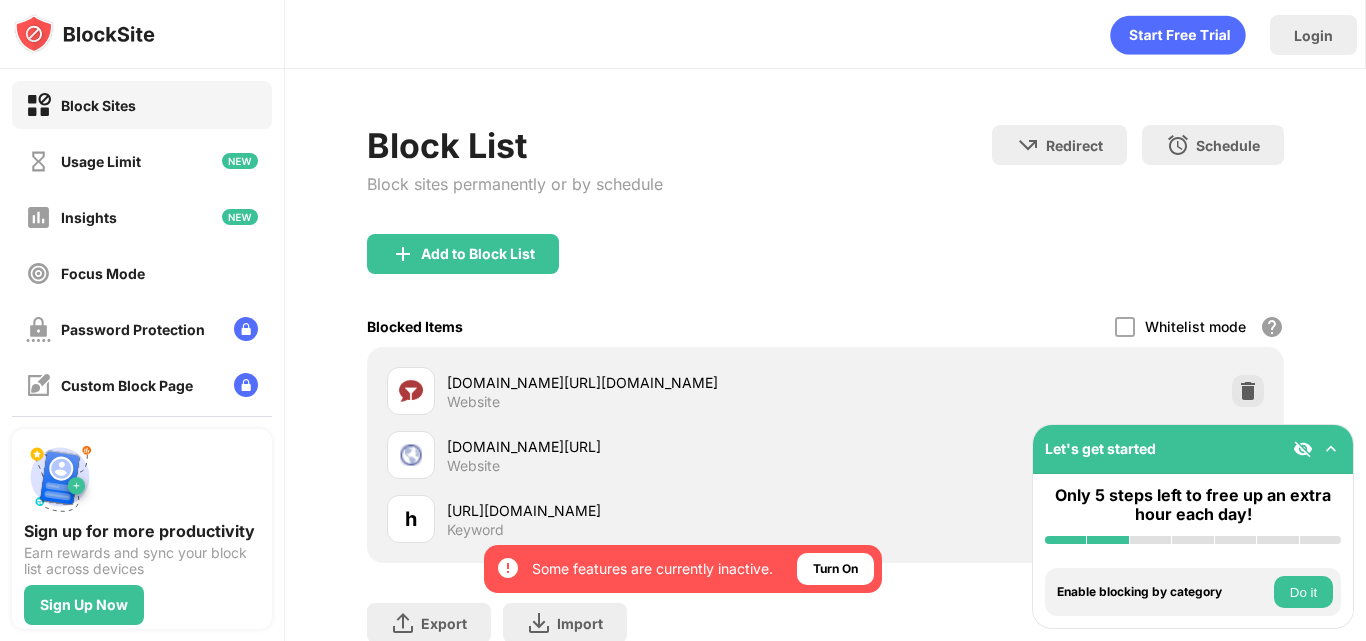 click on "Block Sites" at bounding box center [98, 105] 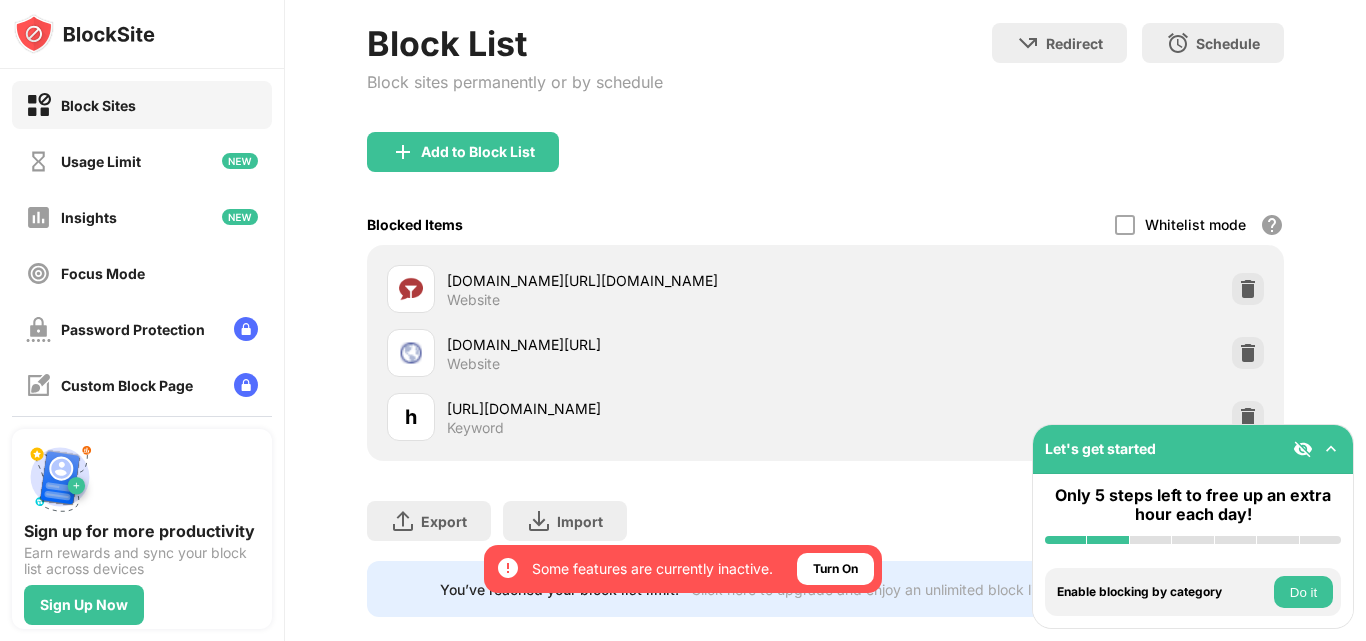 scroll, scrollTop: 149, scrollLeft: 0, axis: vertical 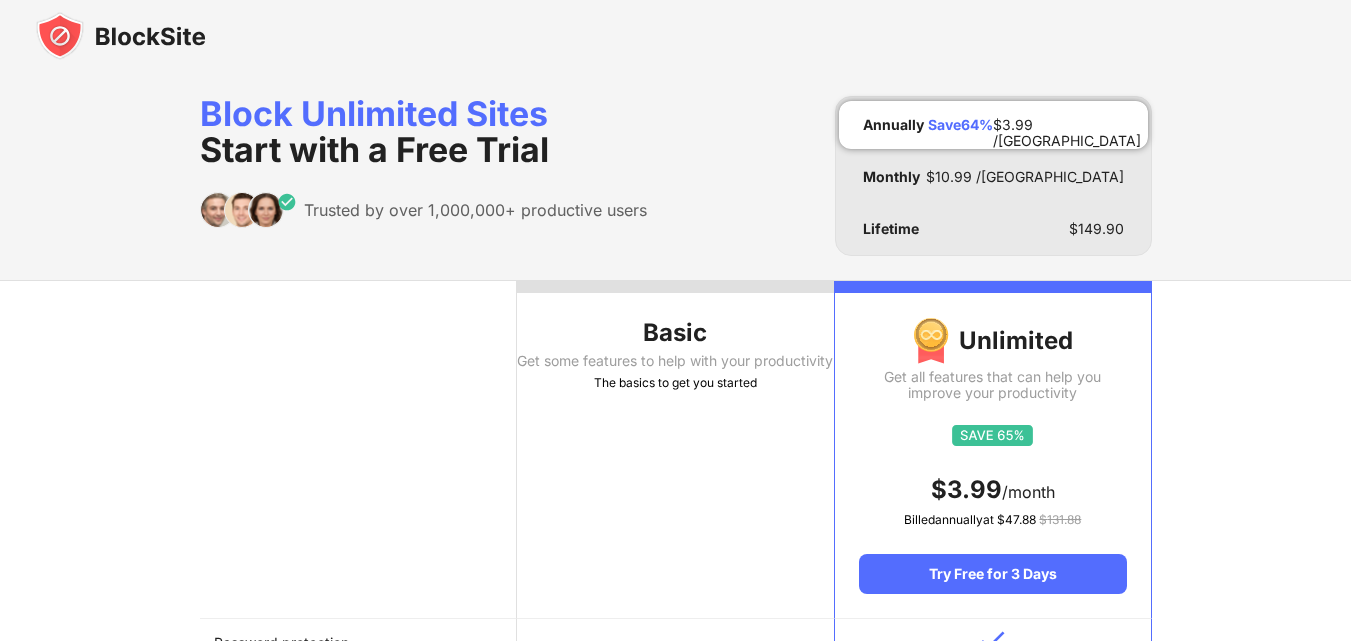 click on "Block Unlimited Sites Start with a Free Trial Trusted by over 1,000,000+ productive users Annually Save  64 % $ 3.99 /MO Monthly $ 10.99 /MO Lifetime $ 149.90" at bounding box center (676, 176) 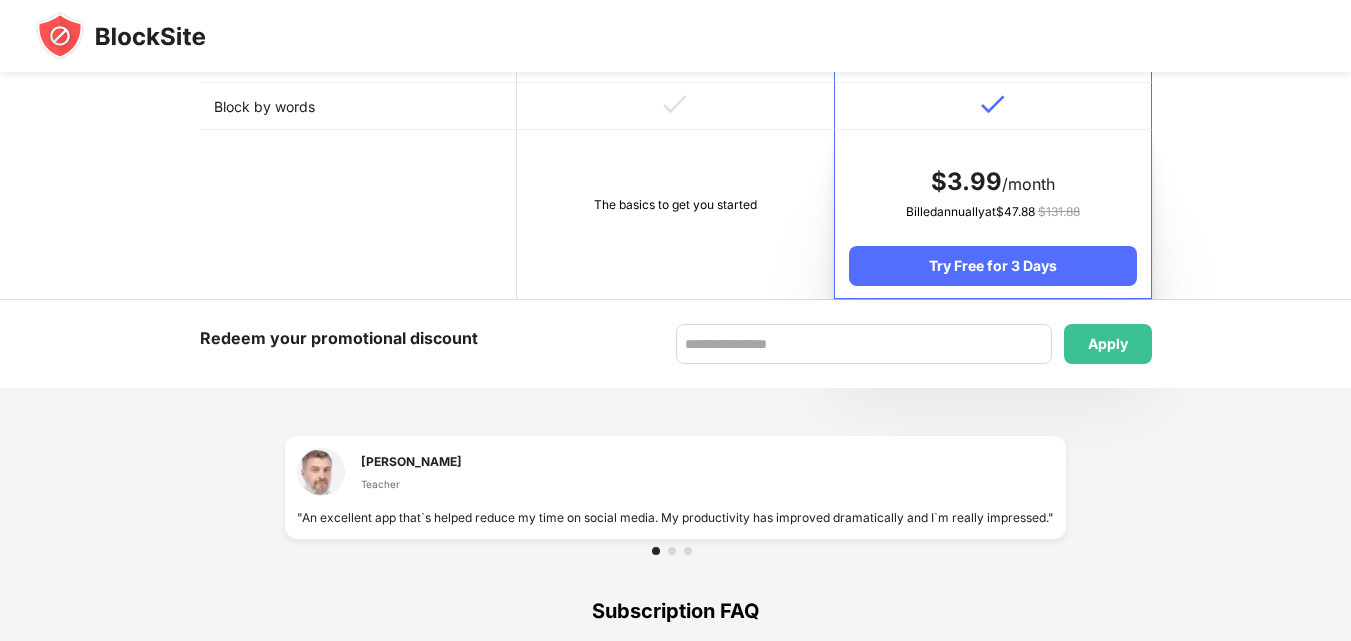 scroll, scrollTop: 1120, scrollLeft: 0, axis: vertical 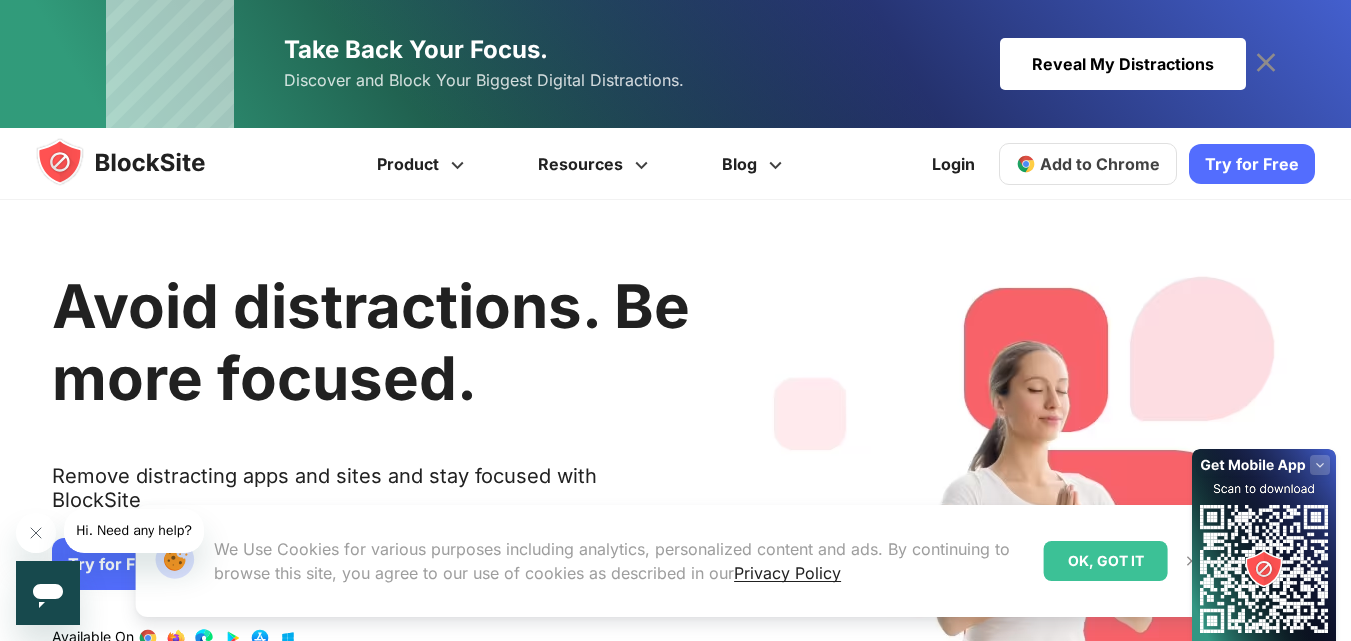 click on "Try for Free" at bounding box center (1252, 164) 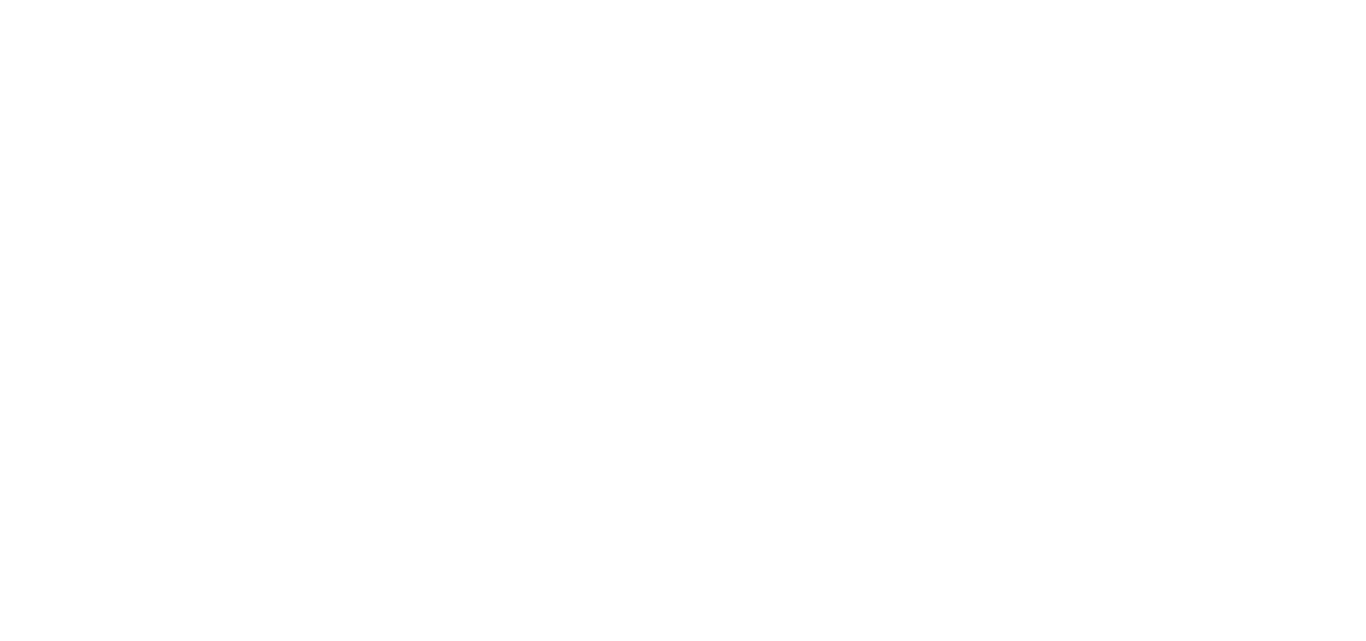 scroll, scrollTop: 0, scrollLeft: 0, axis: both 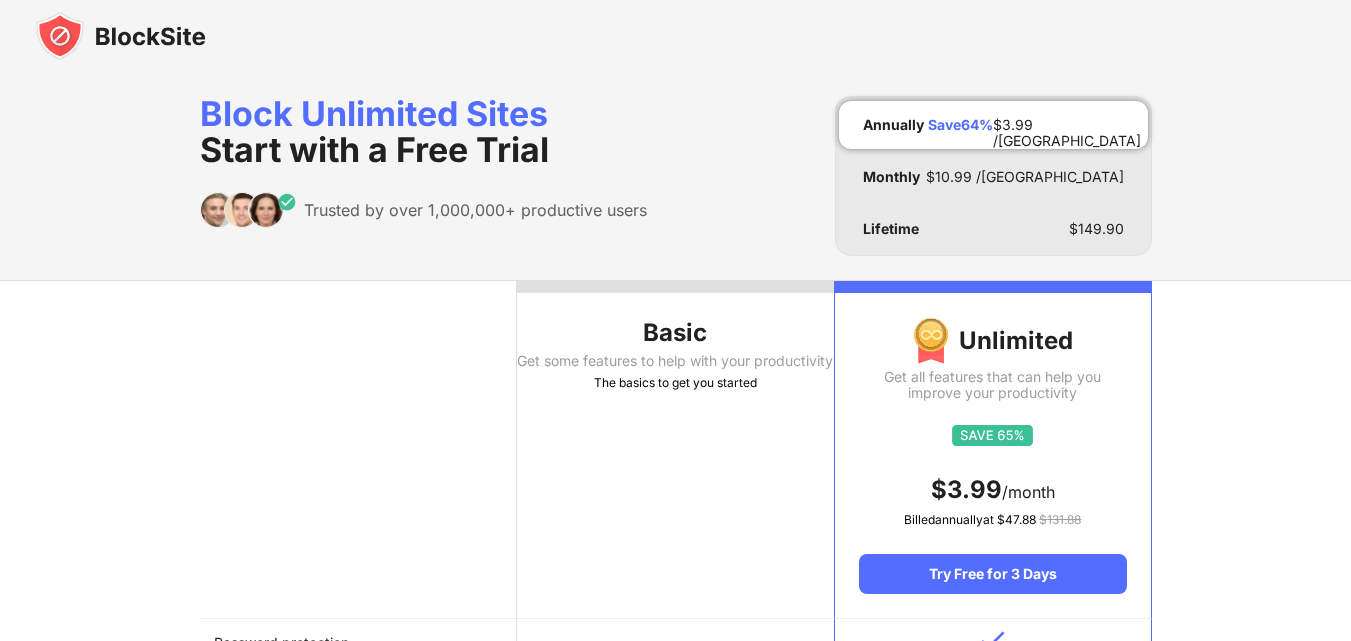 click on "Block Unlimited Sites Start with a Free Trial Trusted by over 1,000,000+ productive users Annually Save  64 % $ 3.99 /MO Monthly $ 10.99 /MO Lifetime $ 149.90 Basic Get some features to help with your productivity The basics to get you started Unlimited Get all features that can help you improve your productivity $ 3.99 /month Billed  annually  at   $ 47.88   $ 131.88 Try Free for 3 Days Password protection   - Number of items in block list   limited Unlimited Uninstall protection   - Custom block page   - Category blocking   1 Unlimited Insights   Limited Silence Slack notifications   NEW - Ads free   - Priority support   NEW - Schedule   Redirect blocked page   Focus mode   Block by words   The basics to get you started $ 3.99 /month Billed  annually  at  $ 47.88   $ 131.88 Try Free for 3 Days Redeem your promotional discount Apply [PERSON_NAME] Teacher "An excellent app that`s helped reduce my time on social media. My productivity has improved dramatically and I`m really impressed." Subscription FAQ" at bounding box center [675, 1061] 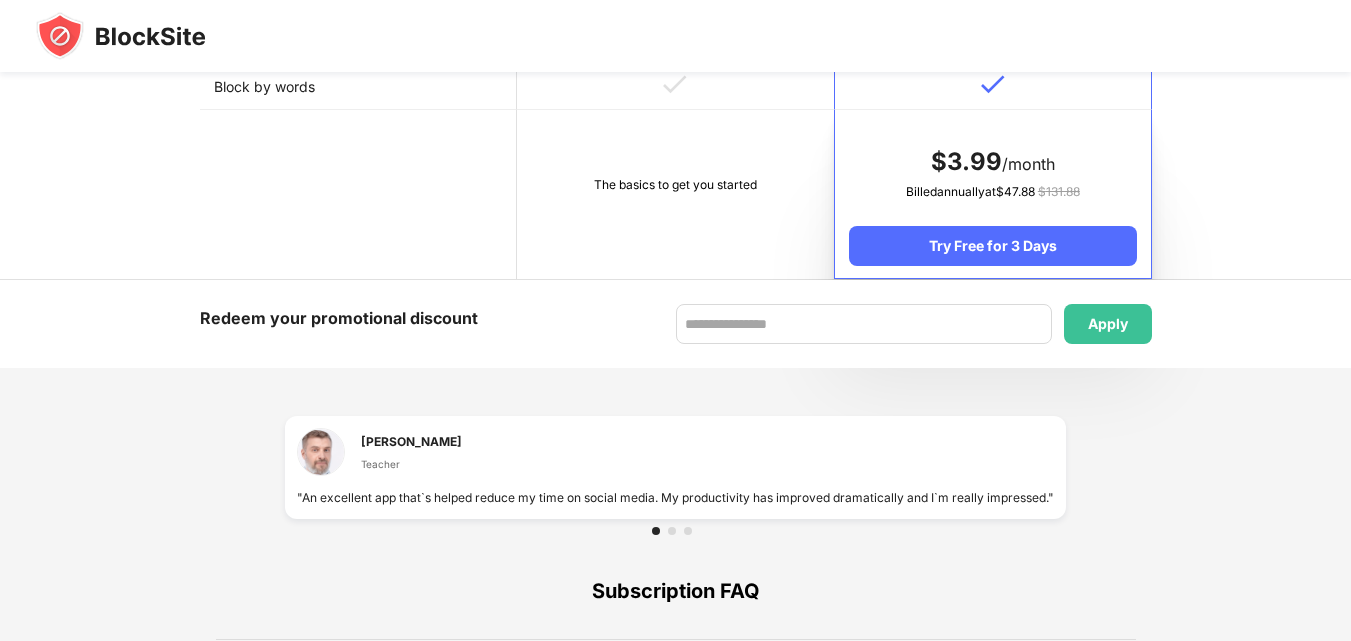 scroll, scrollTop: 1409, scrollLeft: 0, axis: vertical 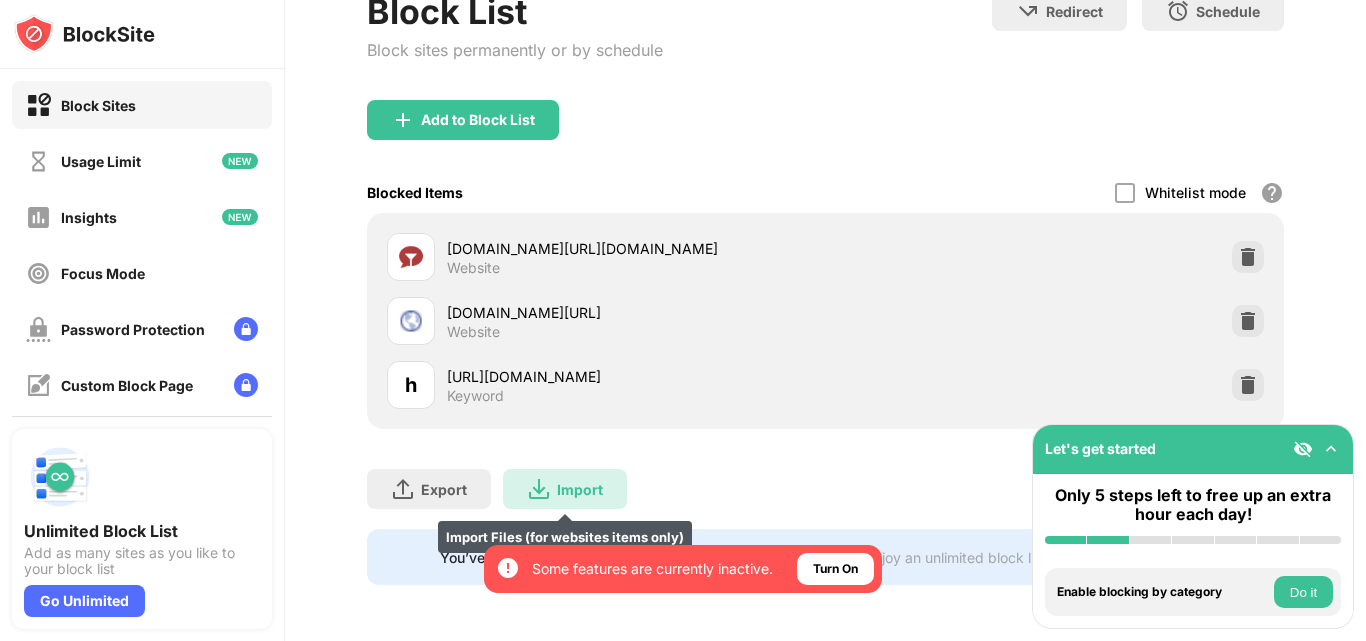 click on "Import Import Files (for websites items only)" at bounding box center [565, 489] 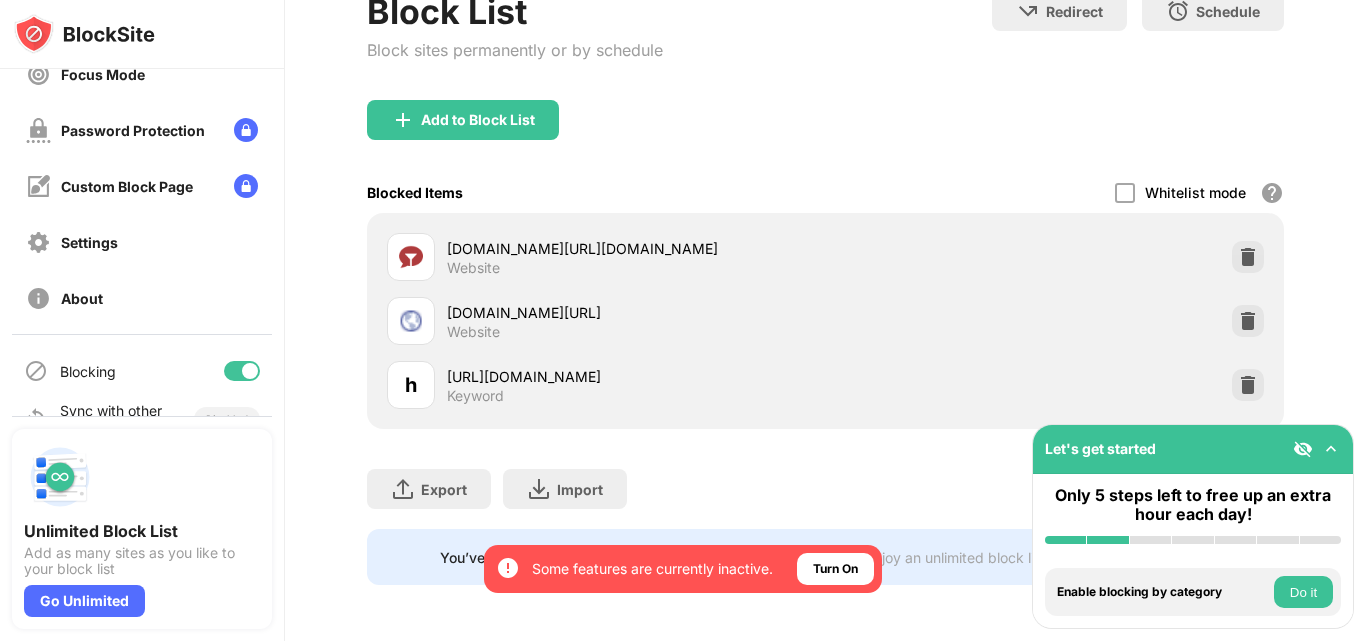 scroll, scrollTop: 238, scrollLeft: 0, axis: vertical 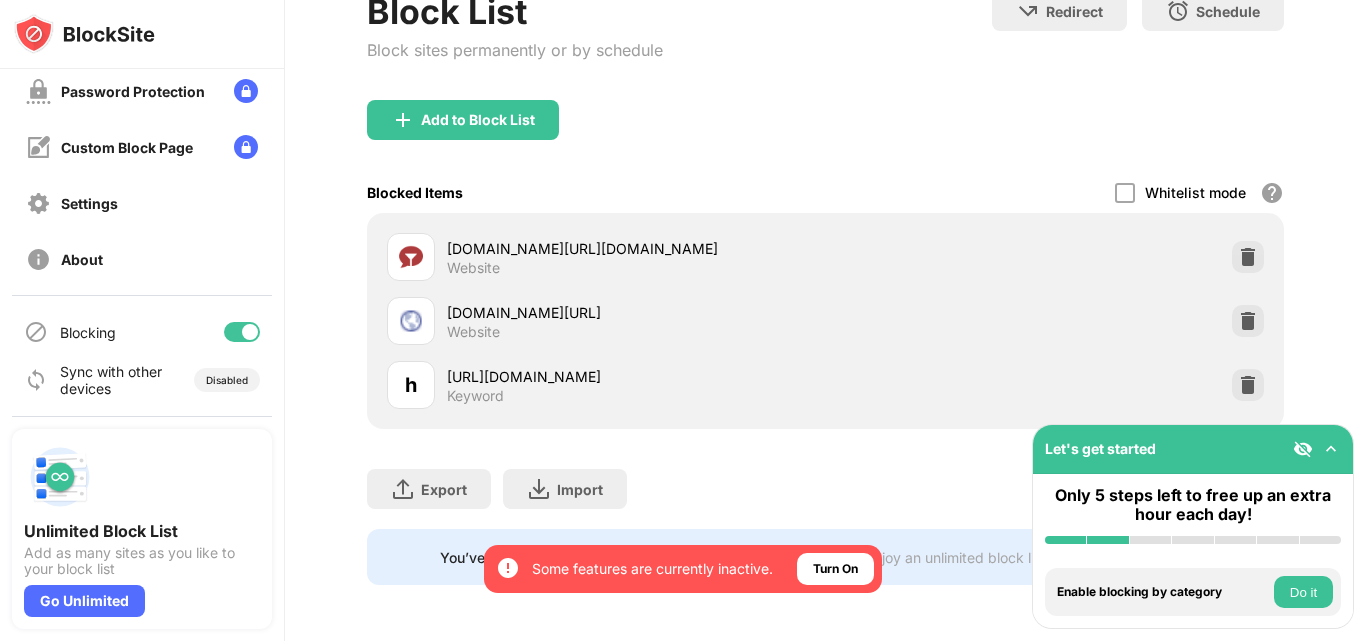 click on "[DOMAIN_NAME][URL]" at bounding box center [636, 312] 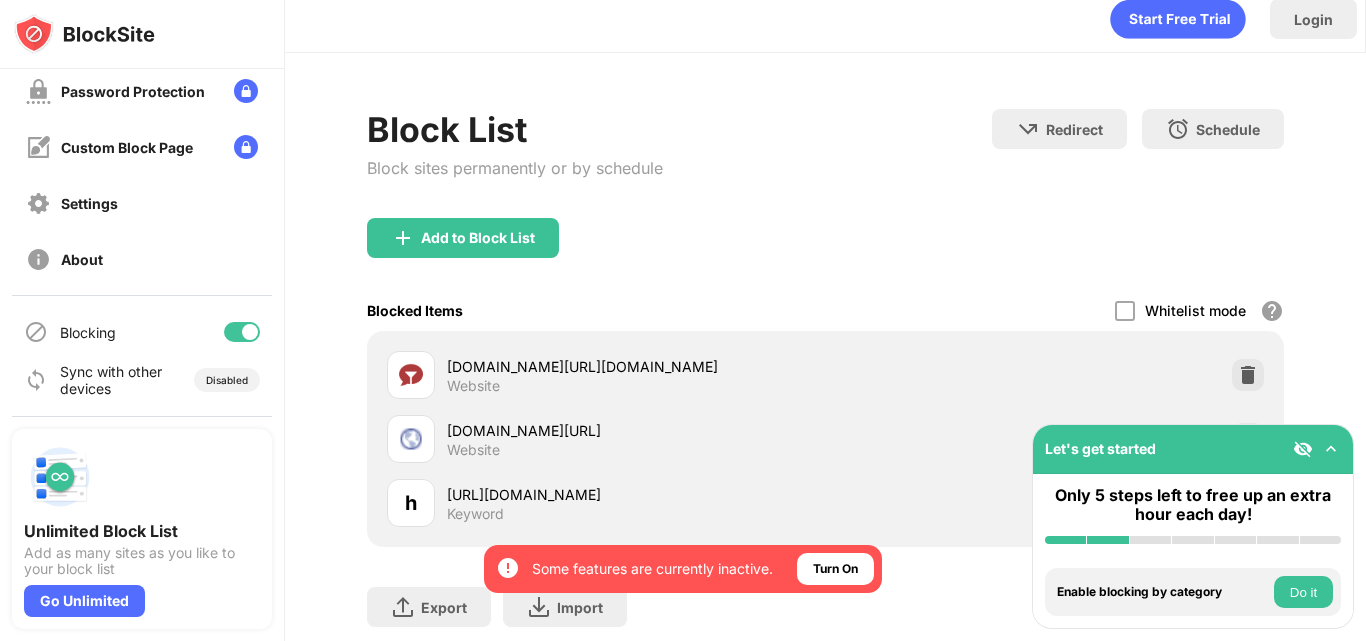 scroll, scrollTop: 0, scrollLeft: 0, axis: both 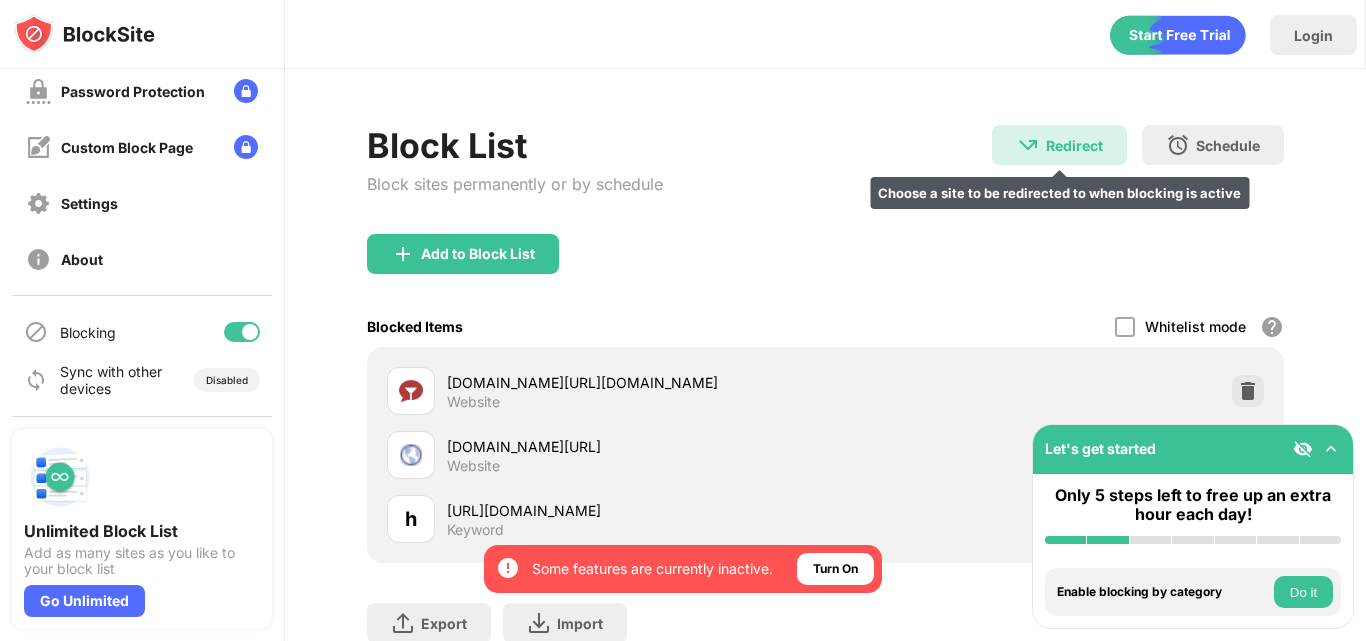 click on "Redirect" at bounding box center (1074, 145) 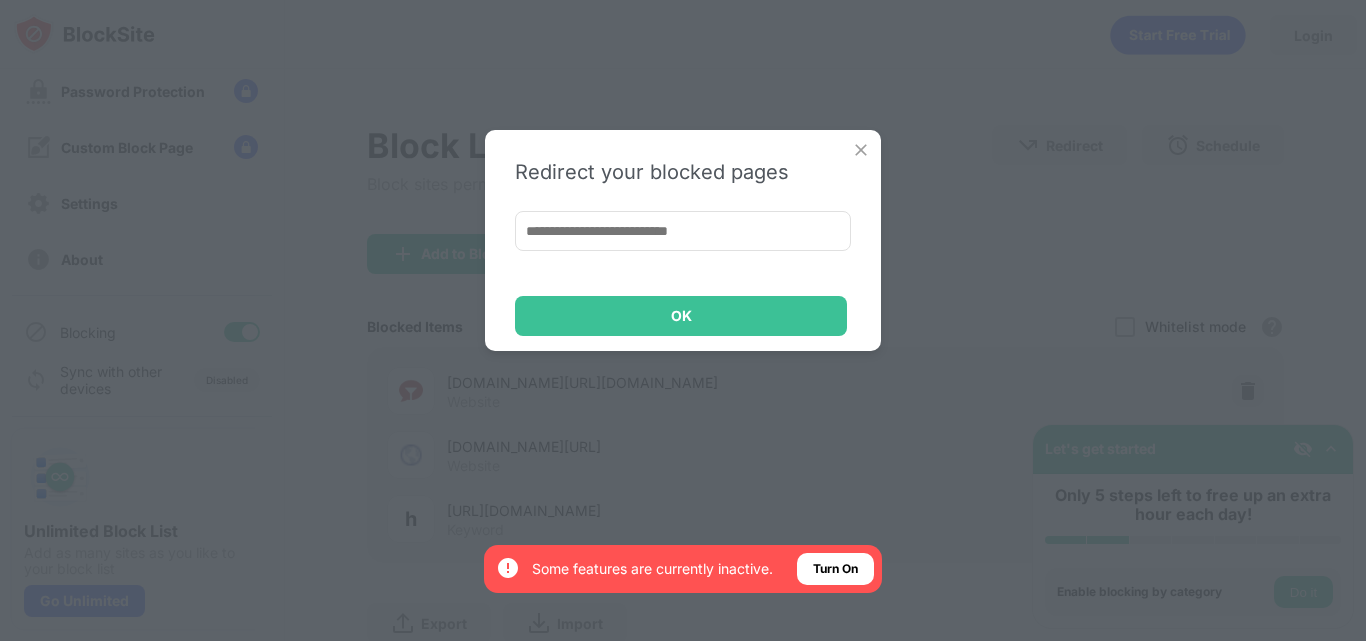 click at bounding box center [861, 150] 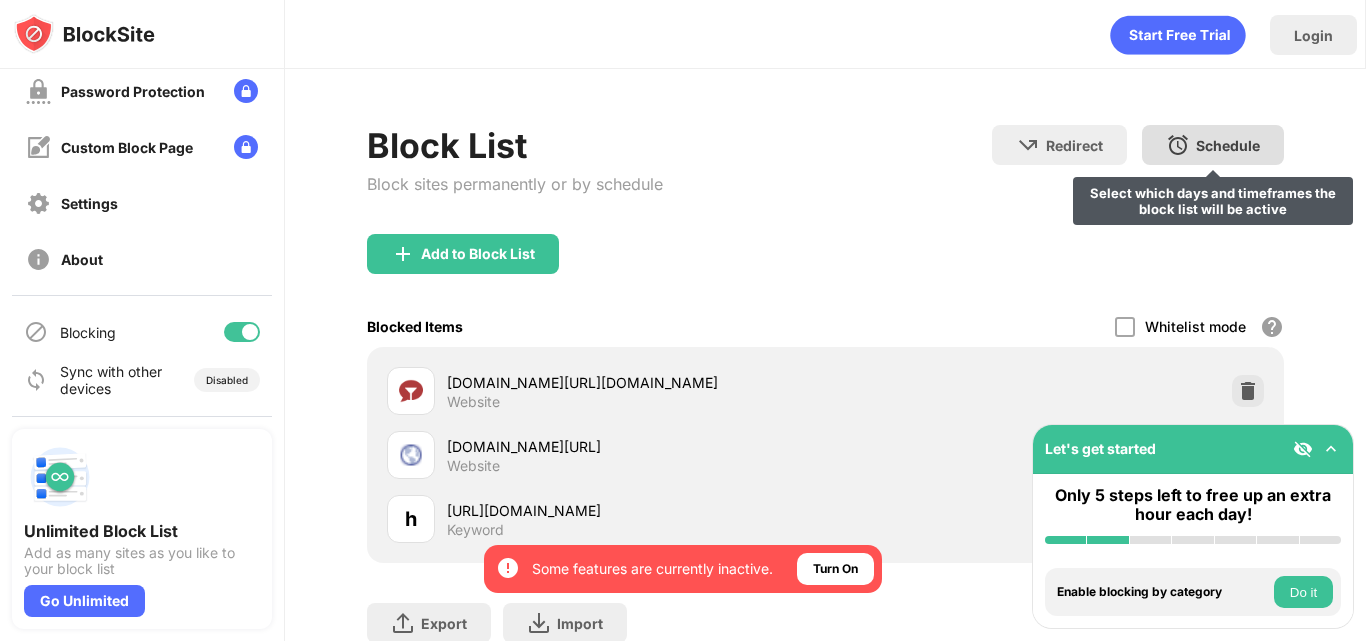 click on "Schedule" at bounding box center [1228, 145] 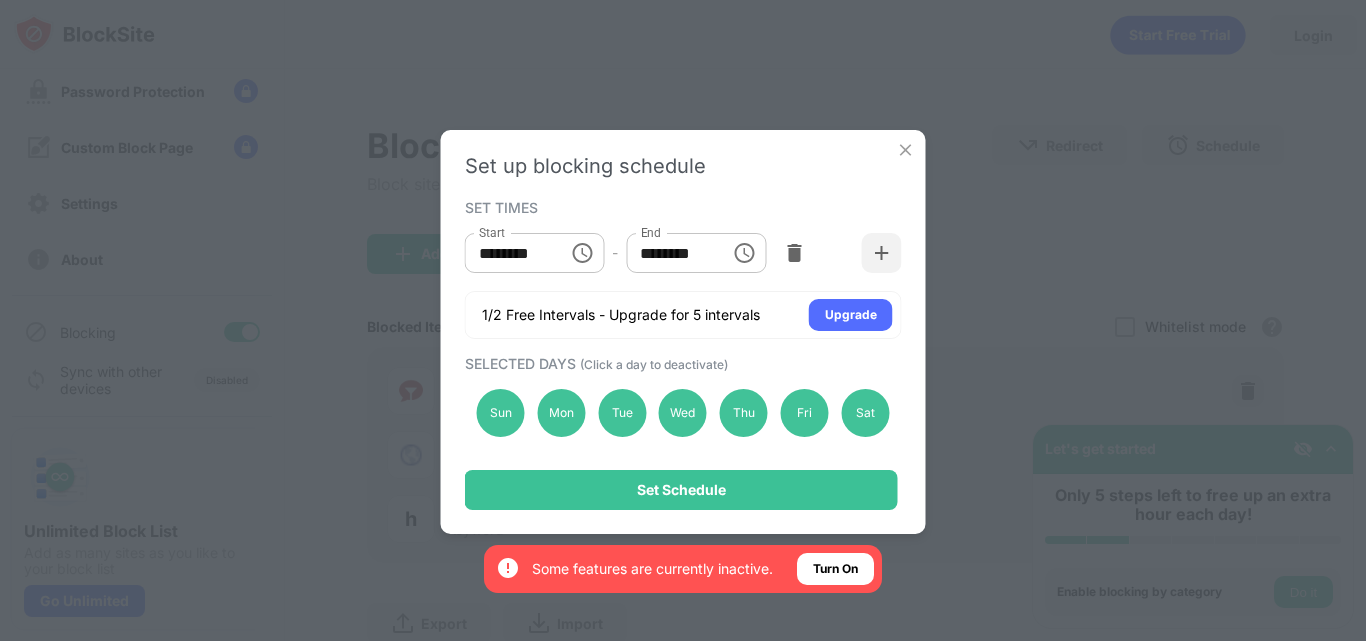 click at bounding box center [906, 150] 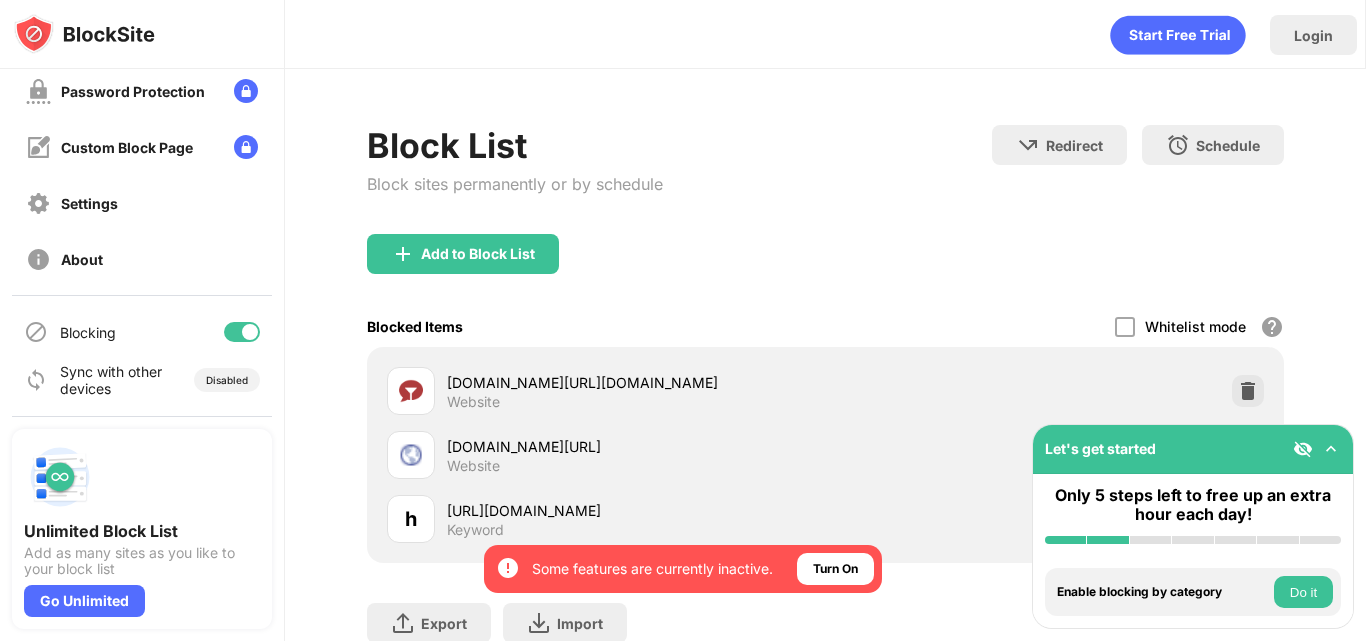 click on "Add to Block List" at bounding box center [825, 270] 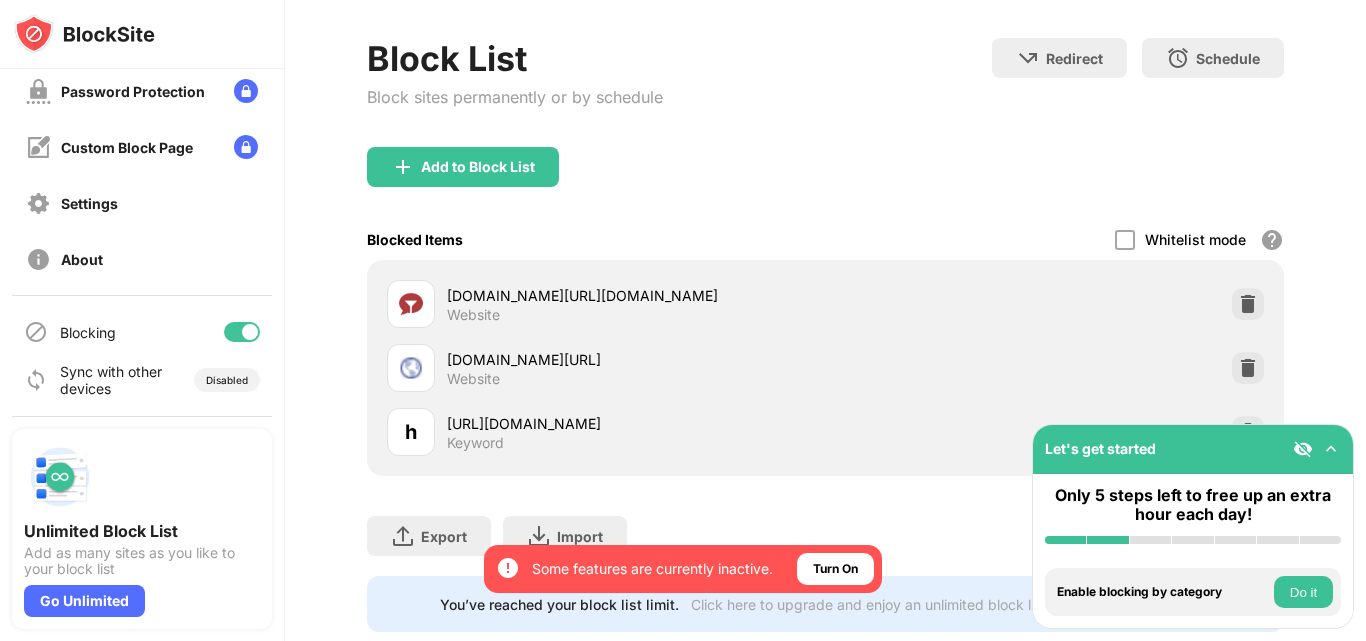 scroll, scrollTop: 0, scrollLeft: 0, axis: both 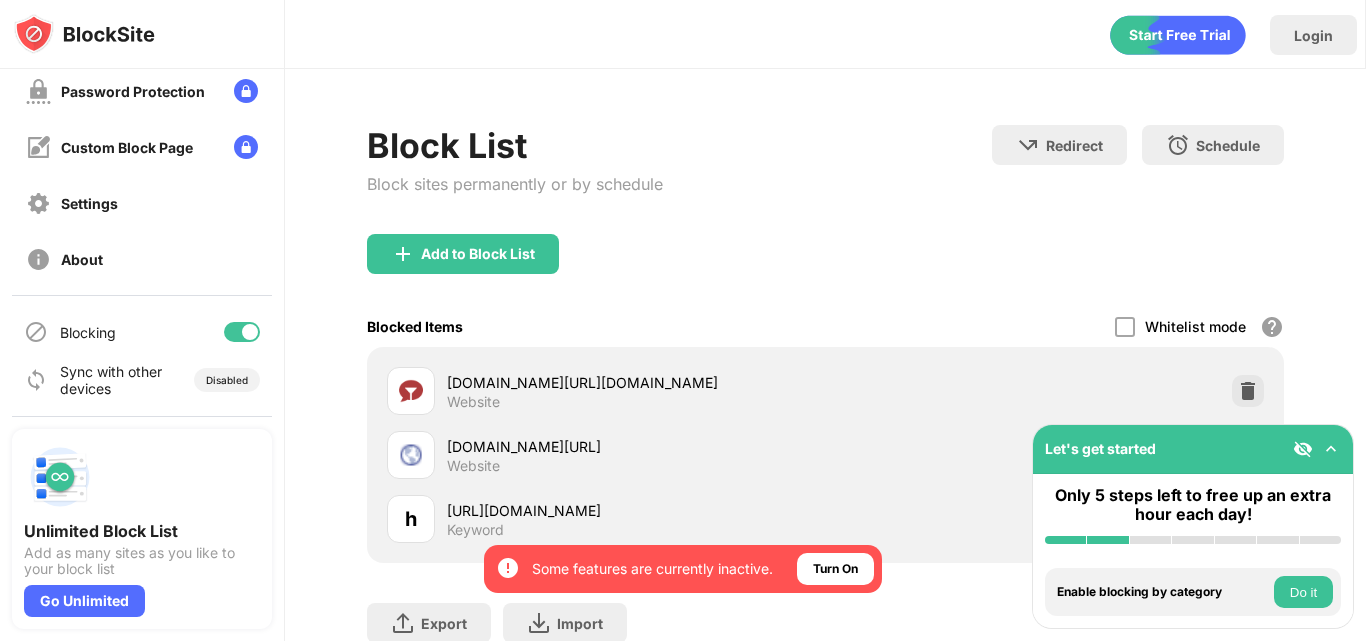 click 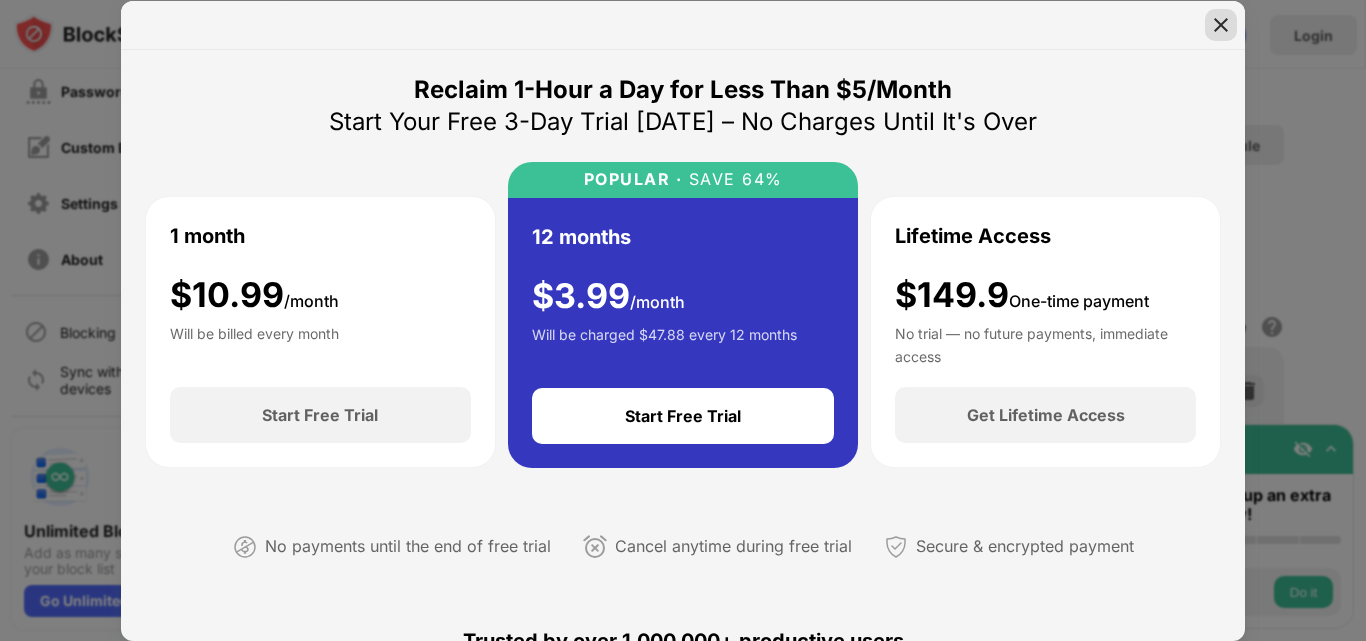 click at bounding box center (1221, 25) 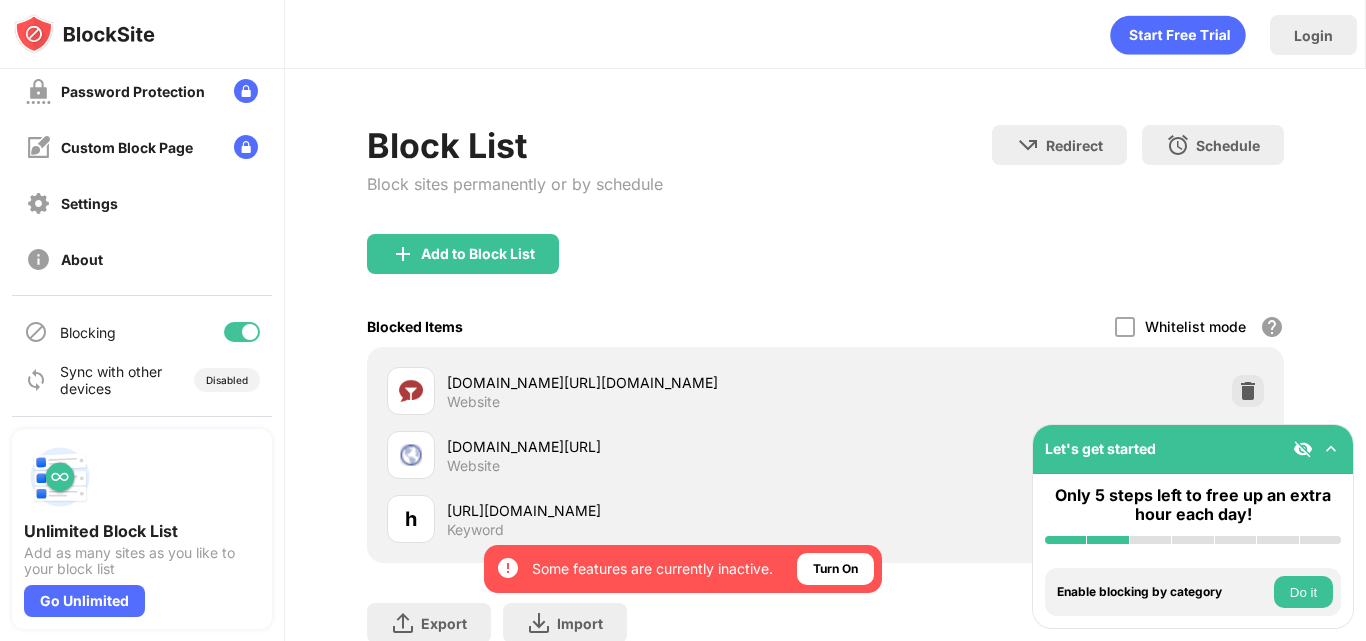 scroll, scrollTop: 149, scrollLeft: 0, axis: vertical 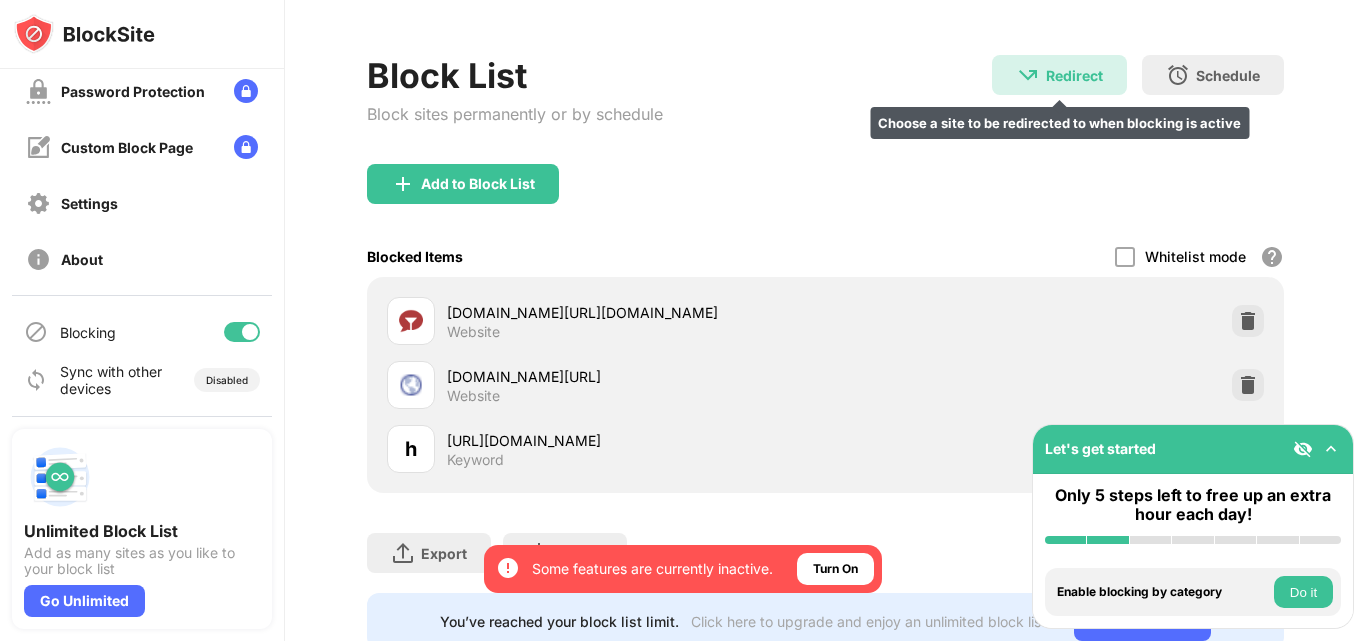 click on "Redirect" at bounding box center (1074, 75) 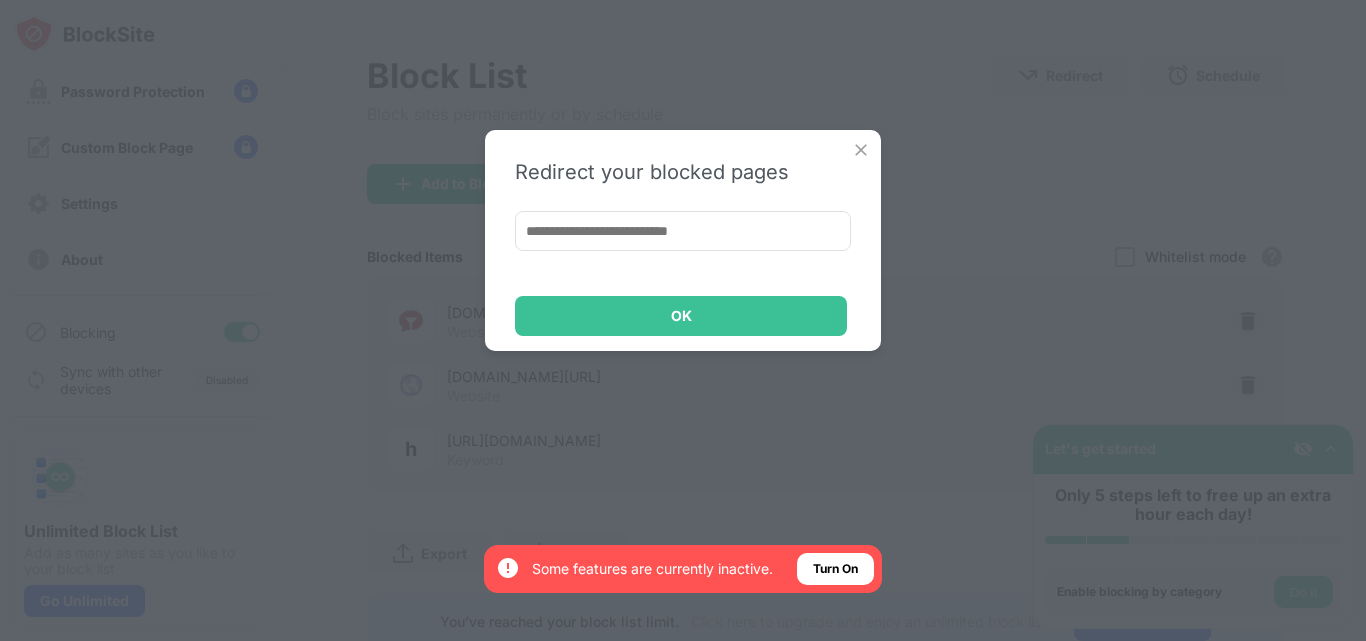 click at bounding box center [683, 231] 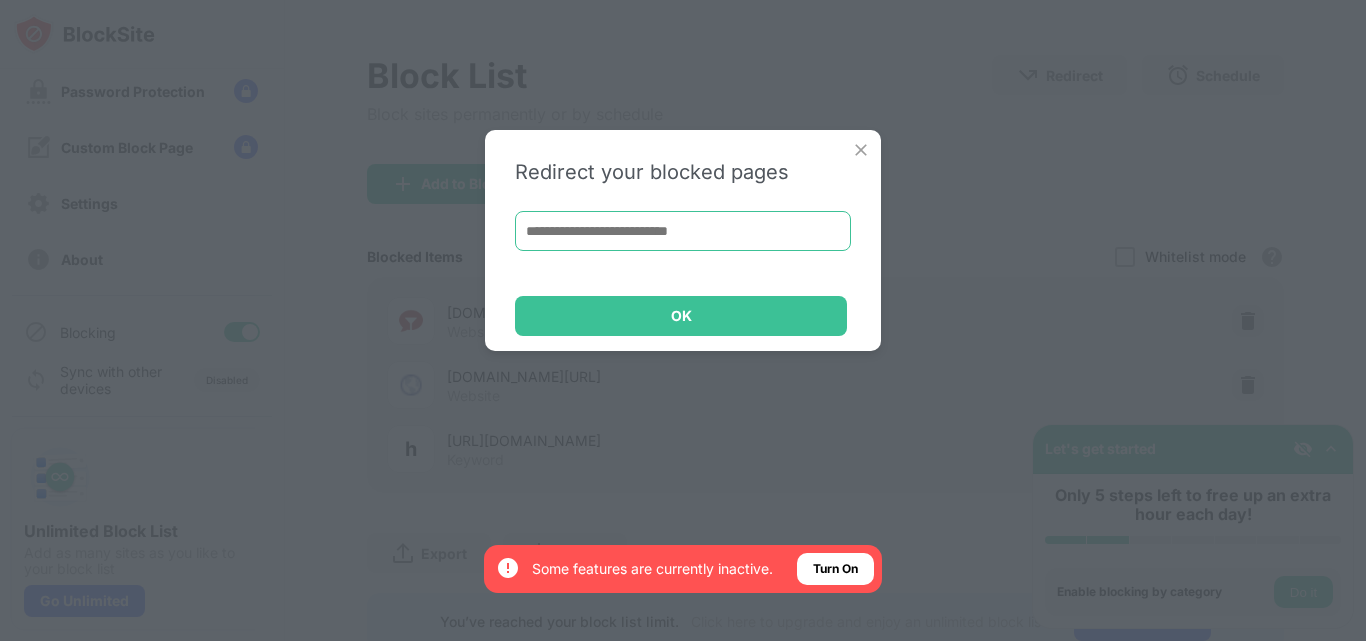 paste on "**********" 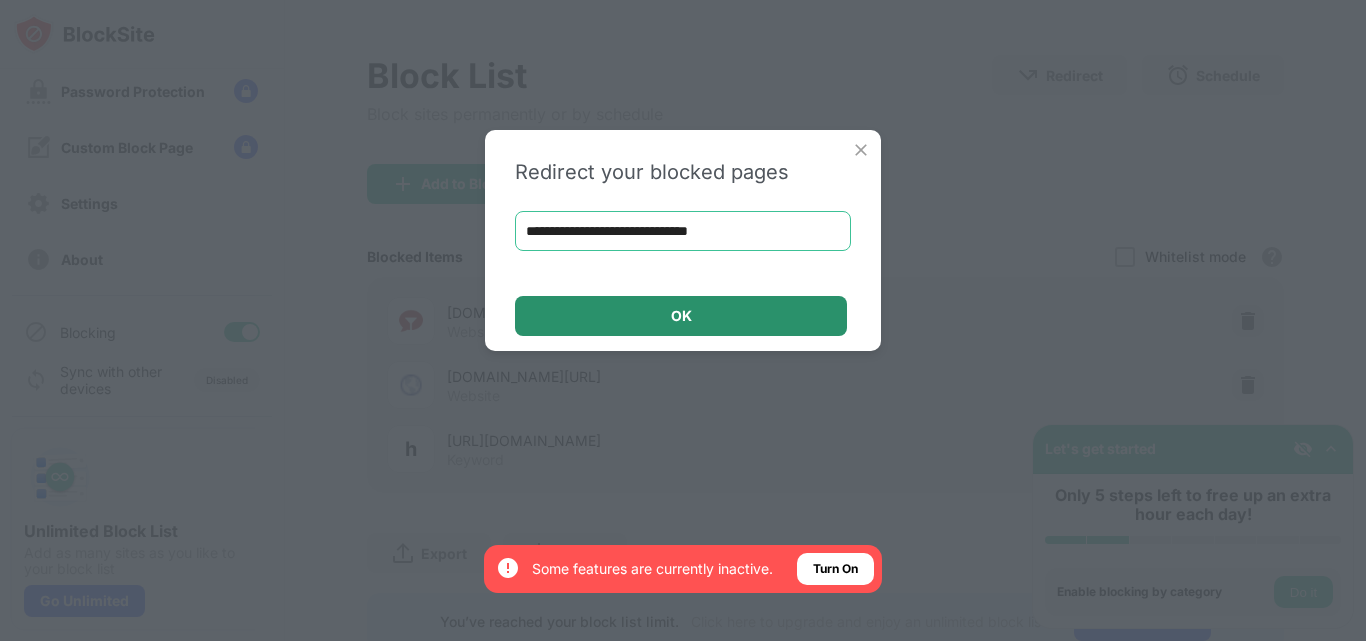 type on "**********" 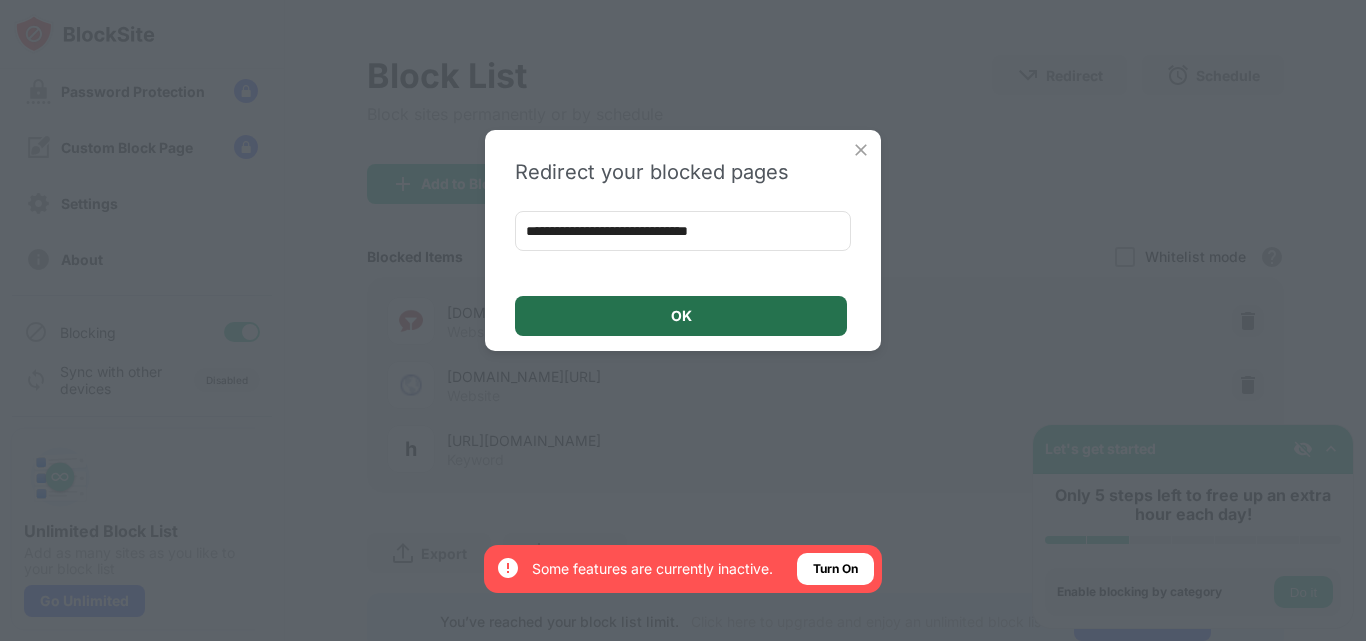 click on "OK" at bounding box center (681, 316) 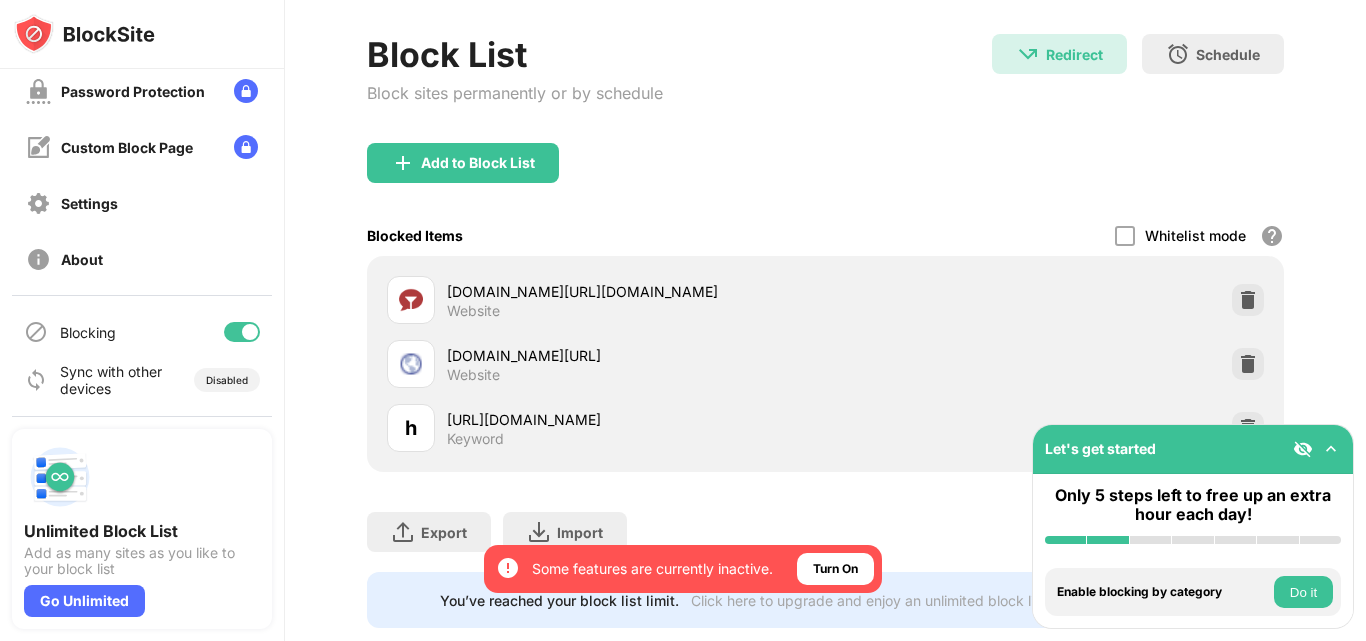 scroll, scrollTop: 103, scrollLeft: 0, axis: vertical 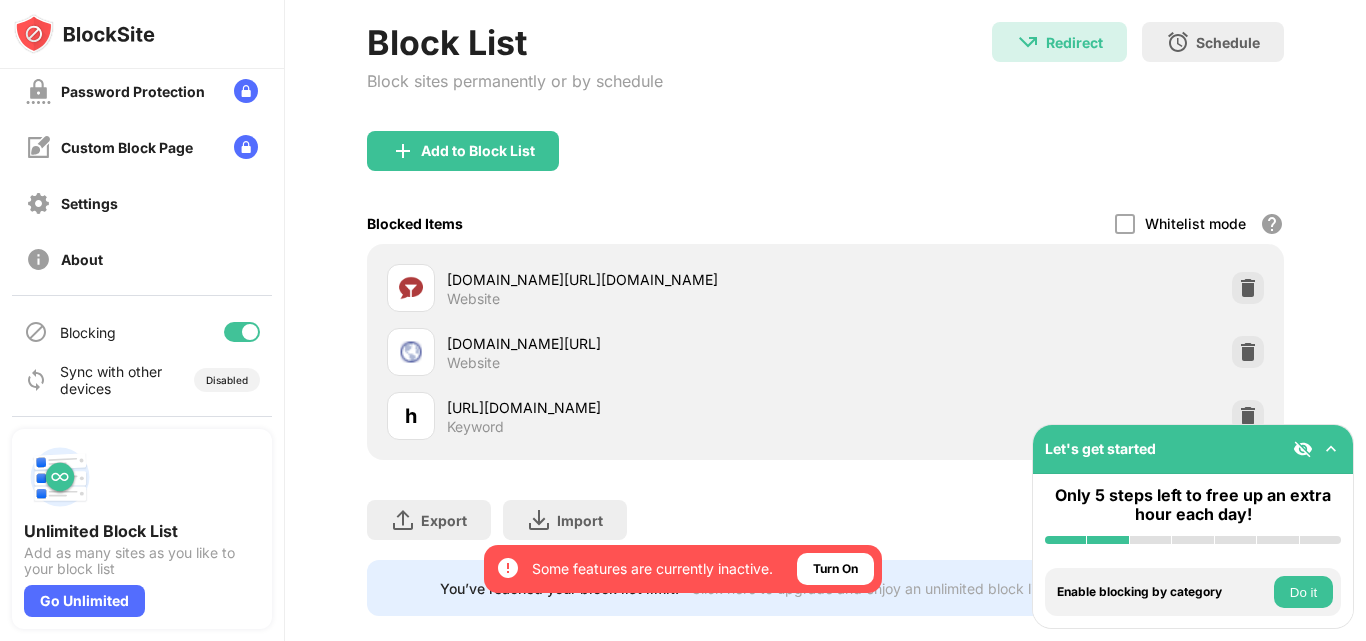 drag, startPoint x: 432, startPoint y: 356, endPoint x: 313, endPoint y: 326, distance: 122.72327 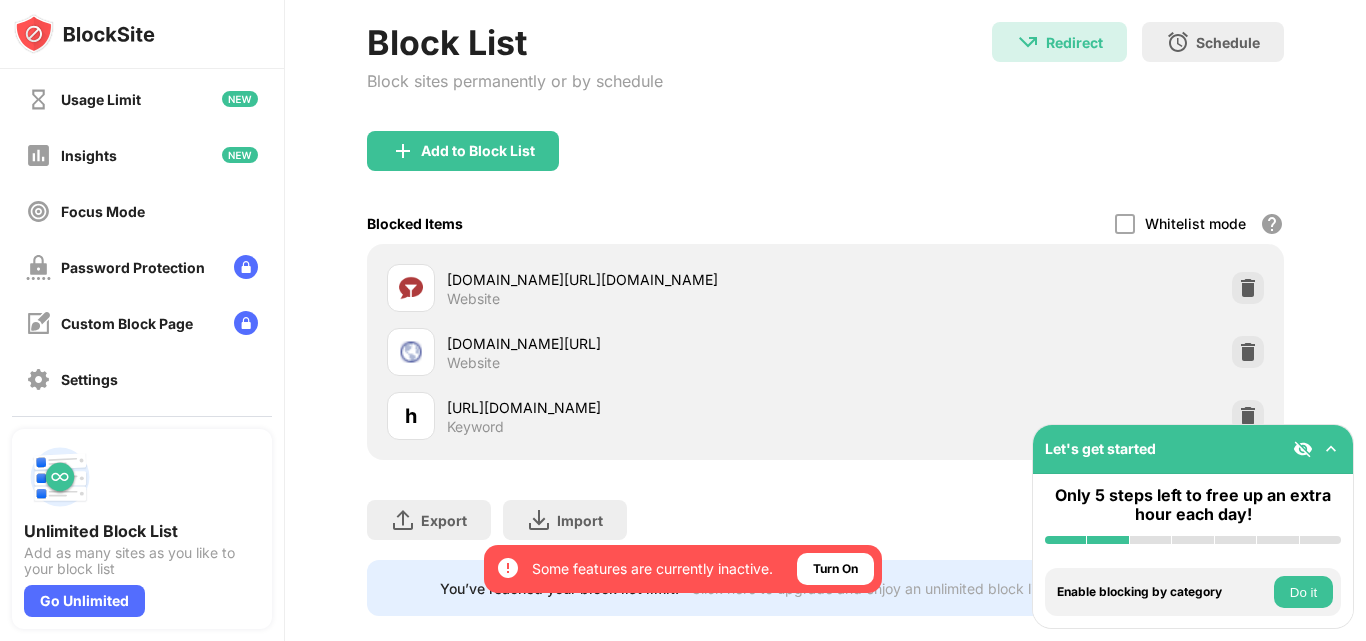 scroll, scrollTop: 0, scrollLeft: 0, axis: both 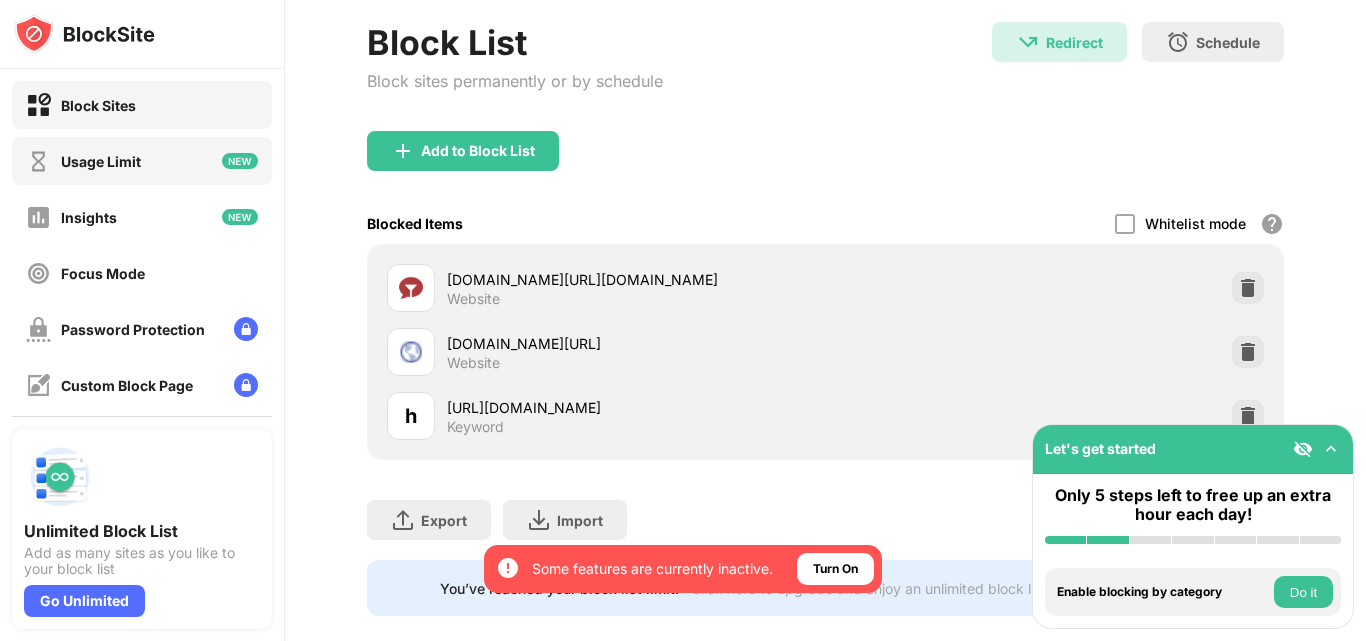 click on "Usage Limit" at bounding box center (142, 161) 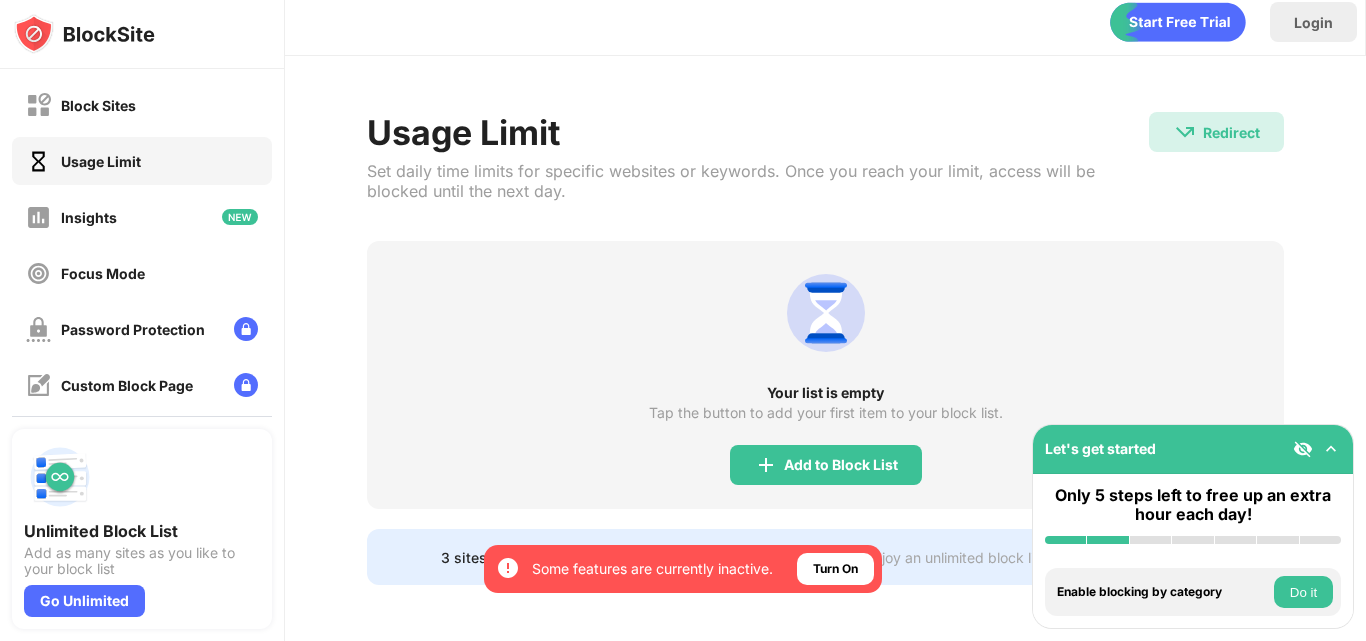 scroll, scrollTop: 28, scrollLeft: 0, axis: vertical 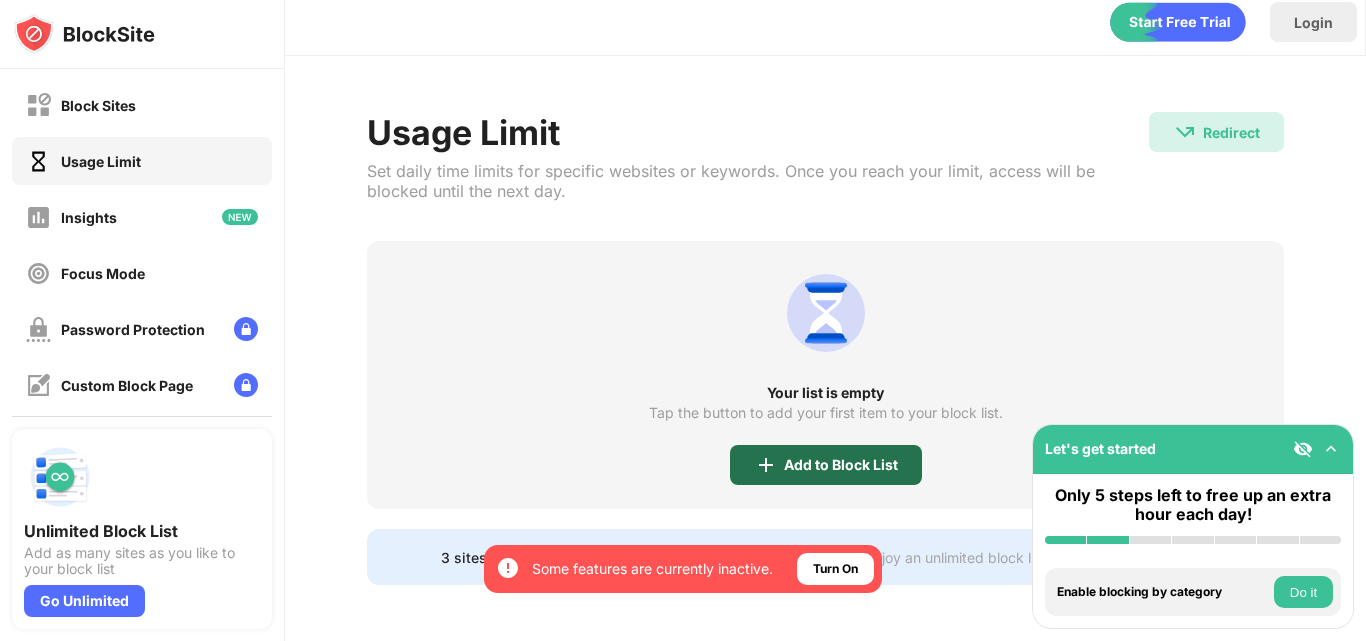 click on "Add to Block List" at bounding box center (841, 465) 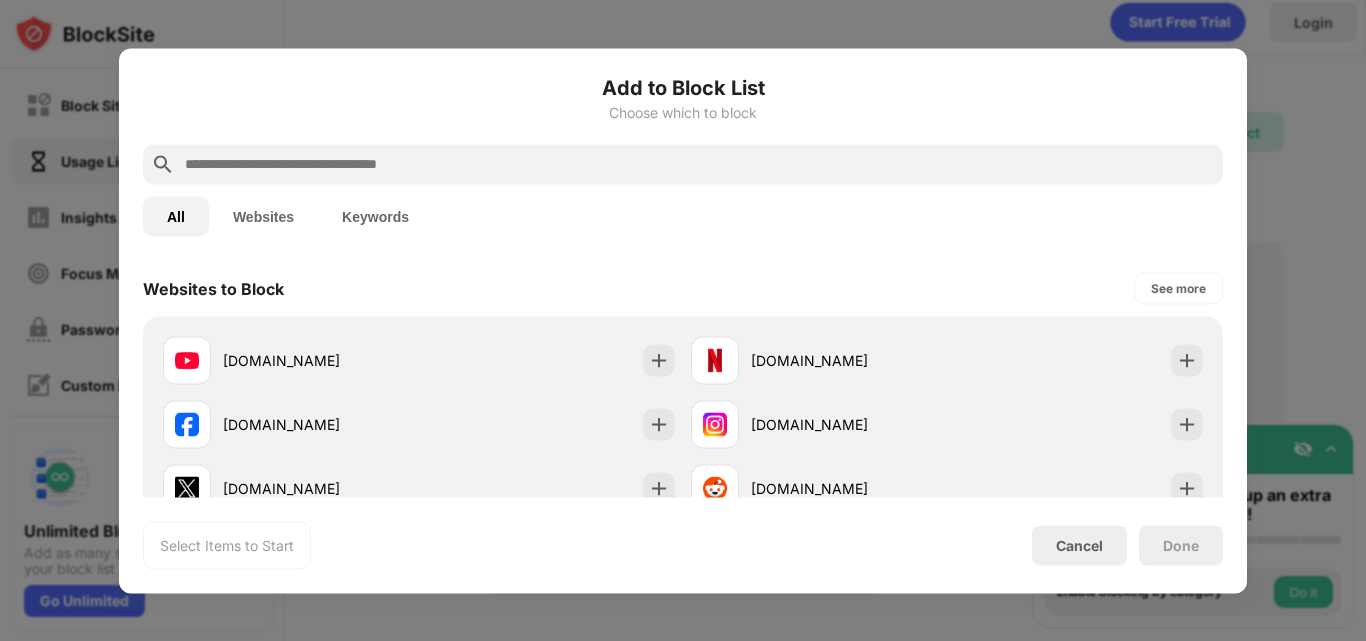 click at bounding box center (699, 164) 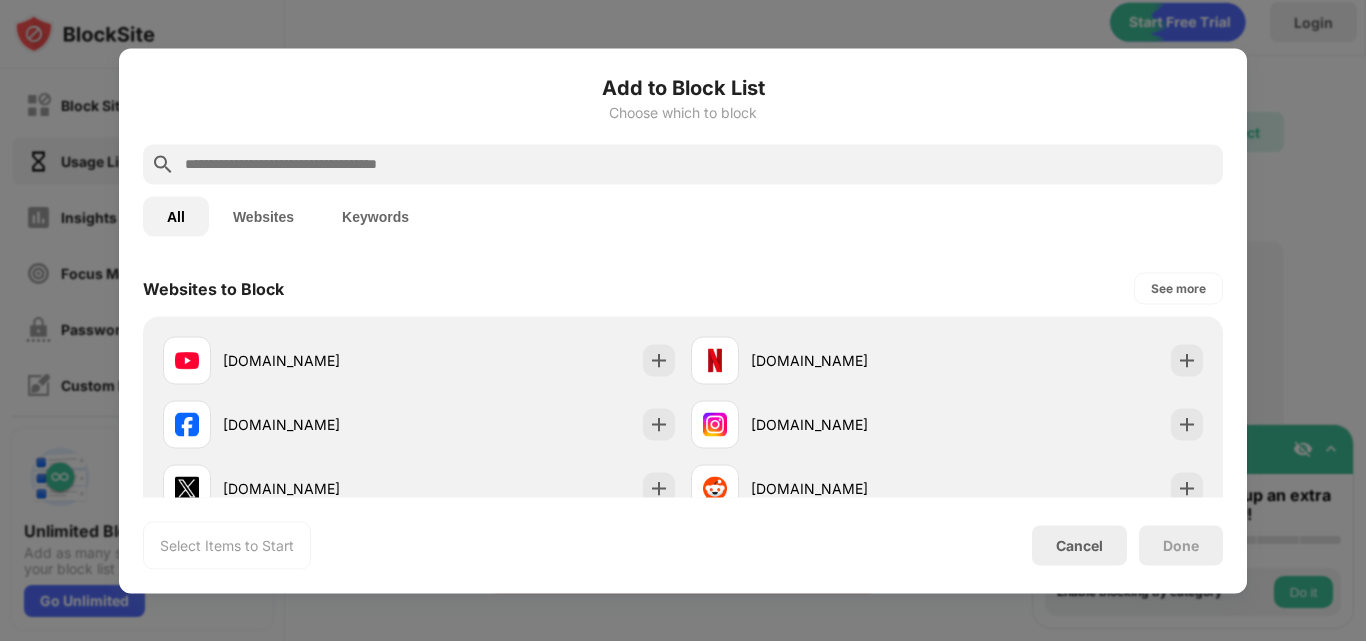 paste on "**********" 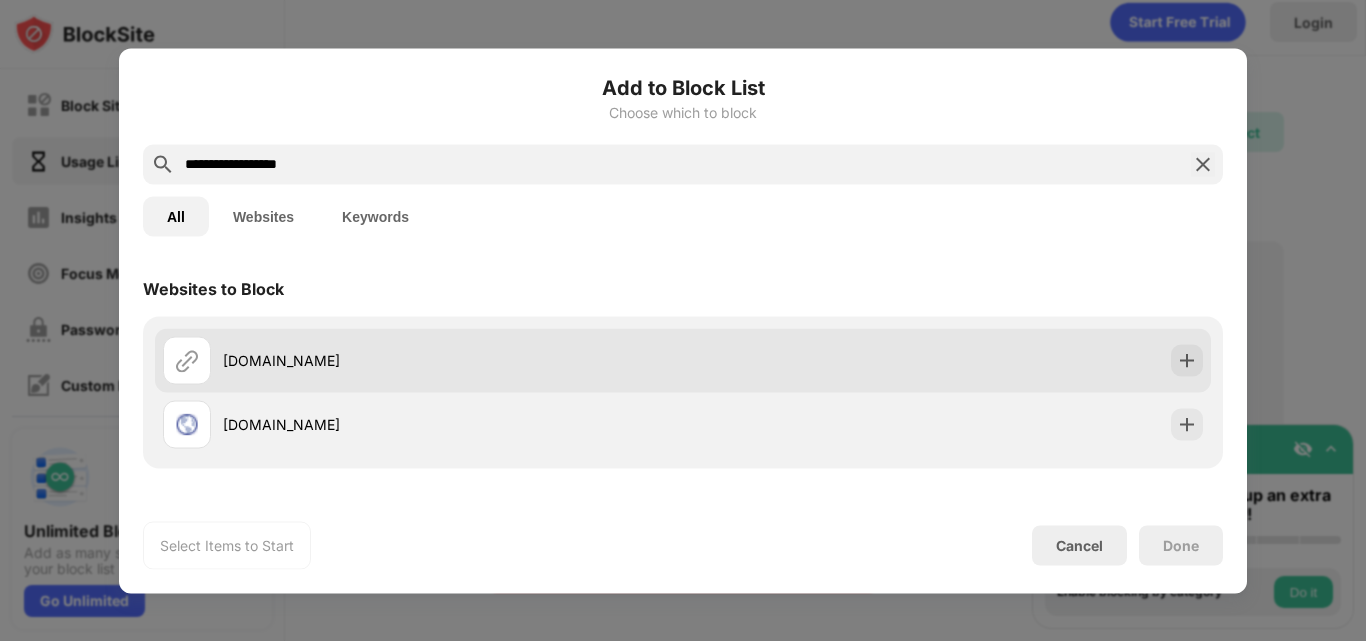 type on "**********" 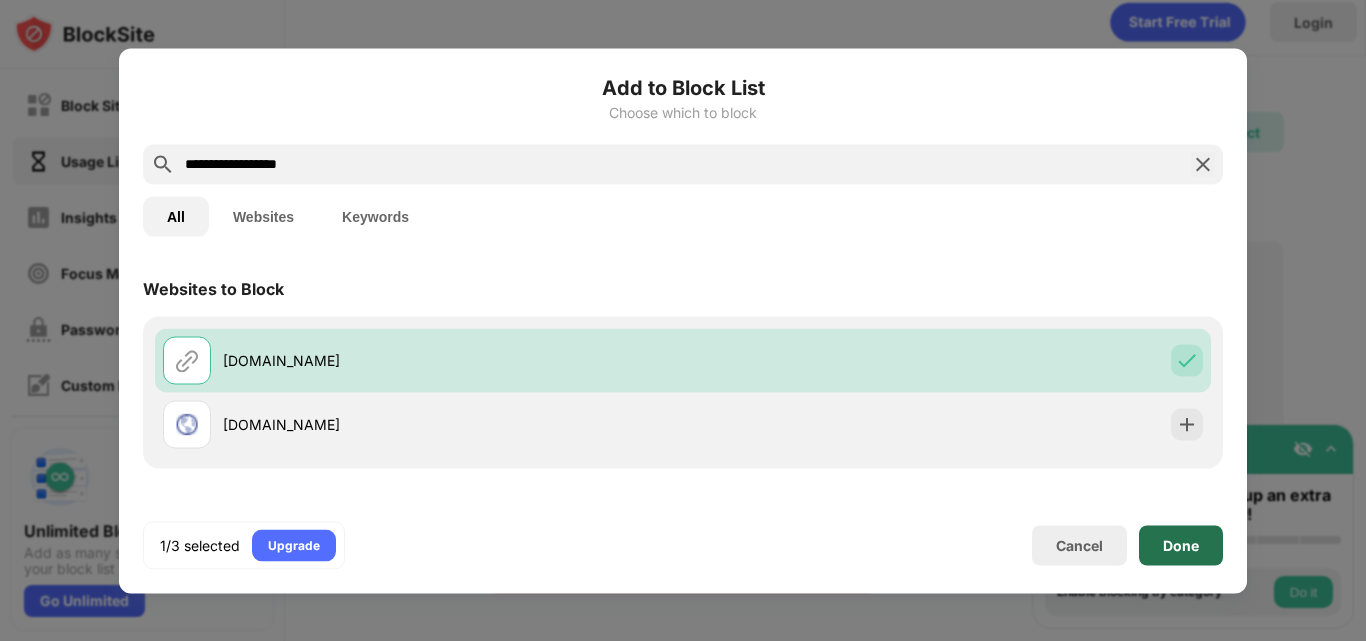 click on "Done" at bounding box center [1181, 545] 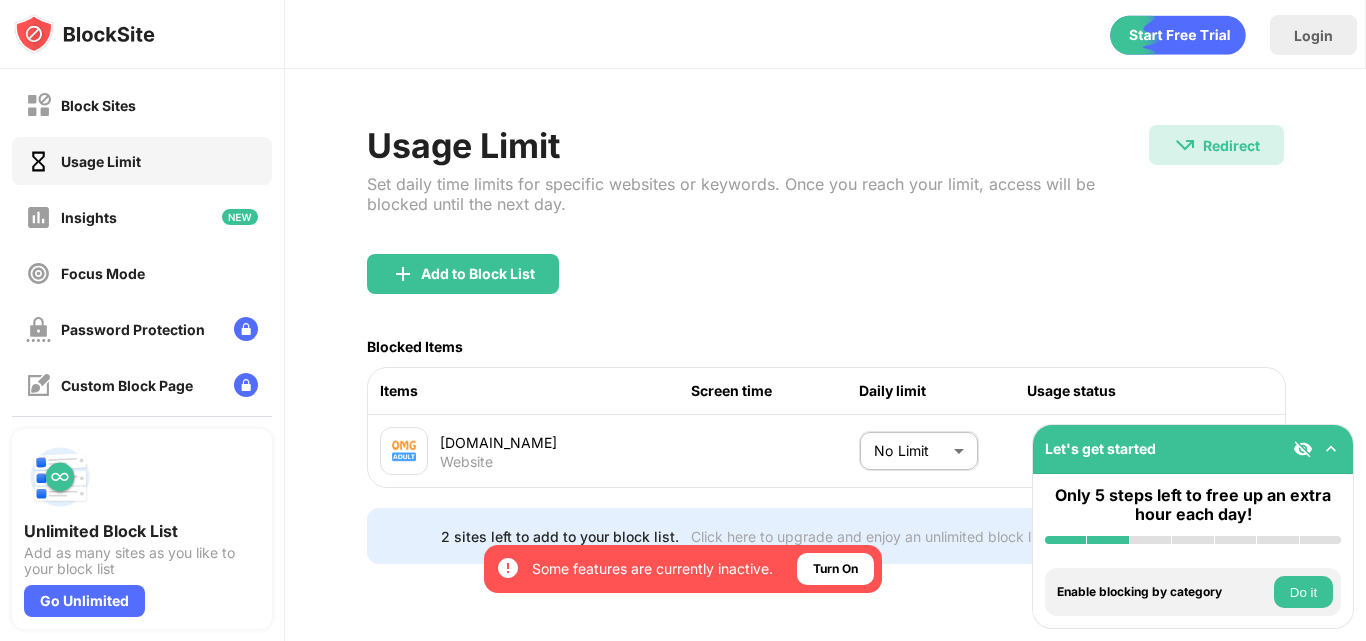 scroll, scrollTop: 0, scrollLeft: 0, axis: both 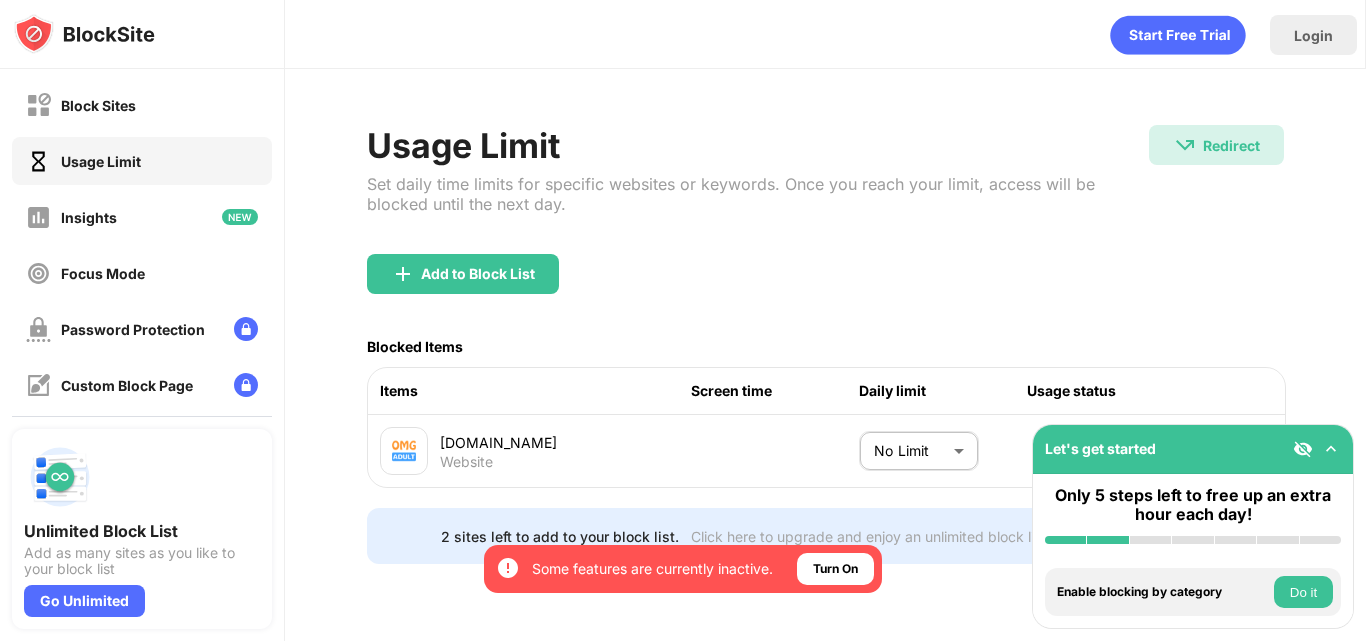 click on "By opting in, you ensure access to all the features and benefits that rely on these technologies. Some features are currently inactive. Turn On Block Sites Usage Limit Insights Focus Mode Password Protection Custom Block Page Settings About Blocking Sync with other devices Disabled Unlimited Block List Add as many sites as you like to your block list Go Unlimited Let's get started Only 5 steps left to free up an extra hour each day! Install BlockSite Enable blocking by category Do it Add at least 1 website to your blocklist Get personalized productivity suggestions Do it Pin BlockSite to your taskbar Do it Try visiting a site from your blocking list Do it Get our mobile app for free Do it Login Usage Limit Set daily time limits for specific websites or keywords. Once you reach your limit, access will be blocked until the next day. Redirect Redirect to [DOMAIN_NAME][URL] Add to Block List Blocked Items Items Screen time Daily limit Usage status [DOMAIN_NAME] Website No Limit ******** ​ Go Unlimited" at bounding box center (683, 320) 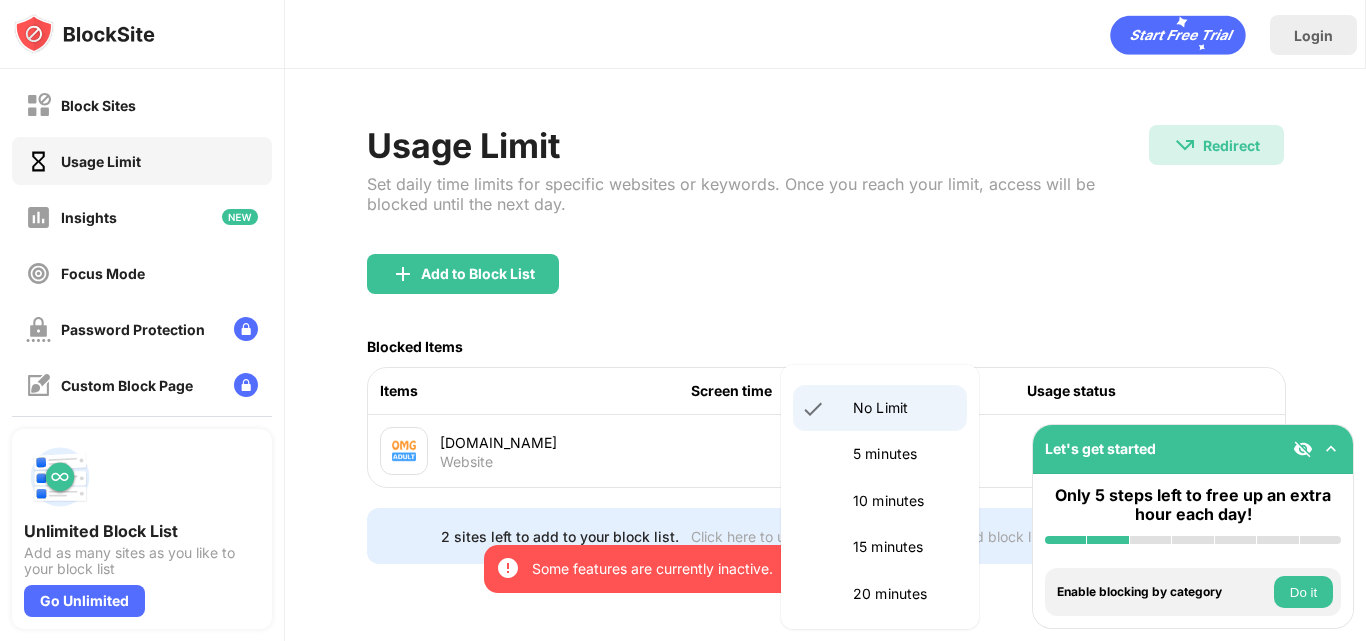 click at bounding box center (683, 320) 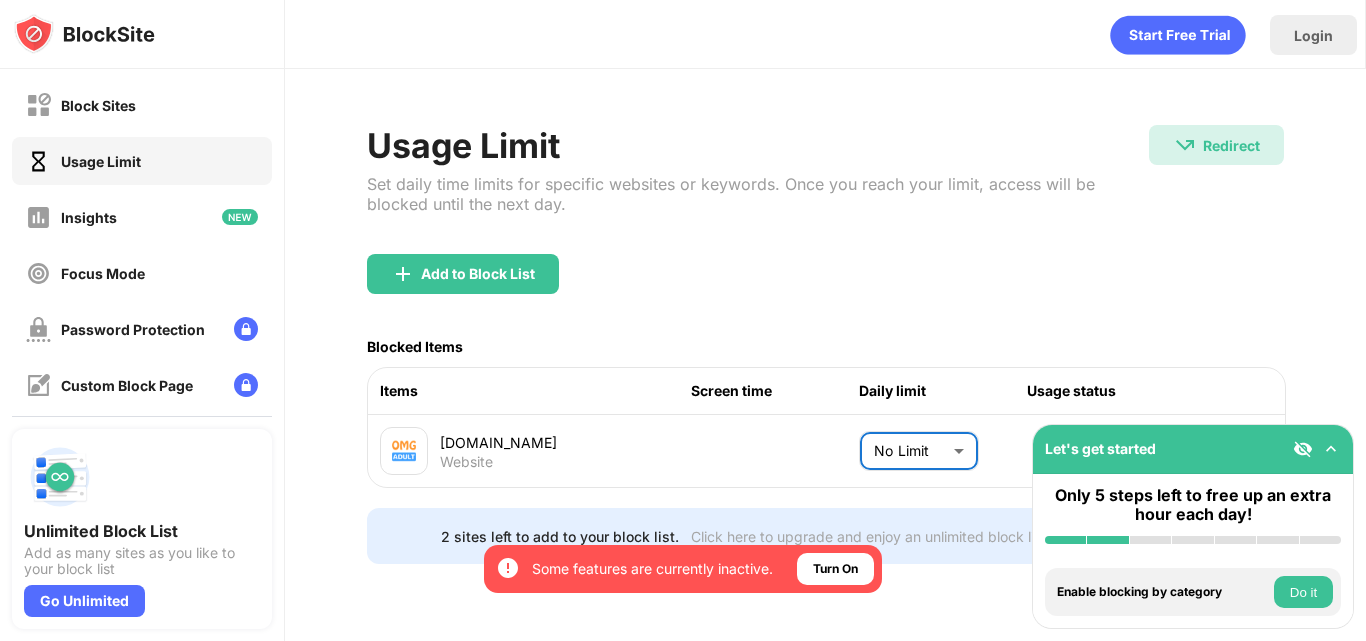 click on "Usage Limit Set daily time limits for specific websites or keywords. Once you reach your limit, access will be blocked until the next day. Redirect Redirect to [DOMAIN_NAME][URL] Add to Block List Blocked Items Items Screen time Daily limit Usage status [DOMAIN_NAME] Website No Limit ******** ​ 2 sites left to add to your block list. Click here to upgrade and enjoy an unlimited block list. Go Unlimited" at bounding box center (825, 344) 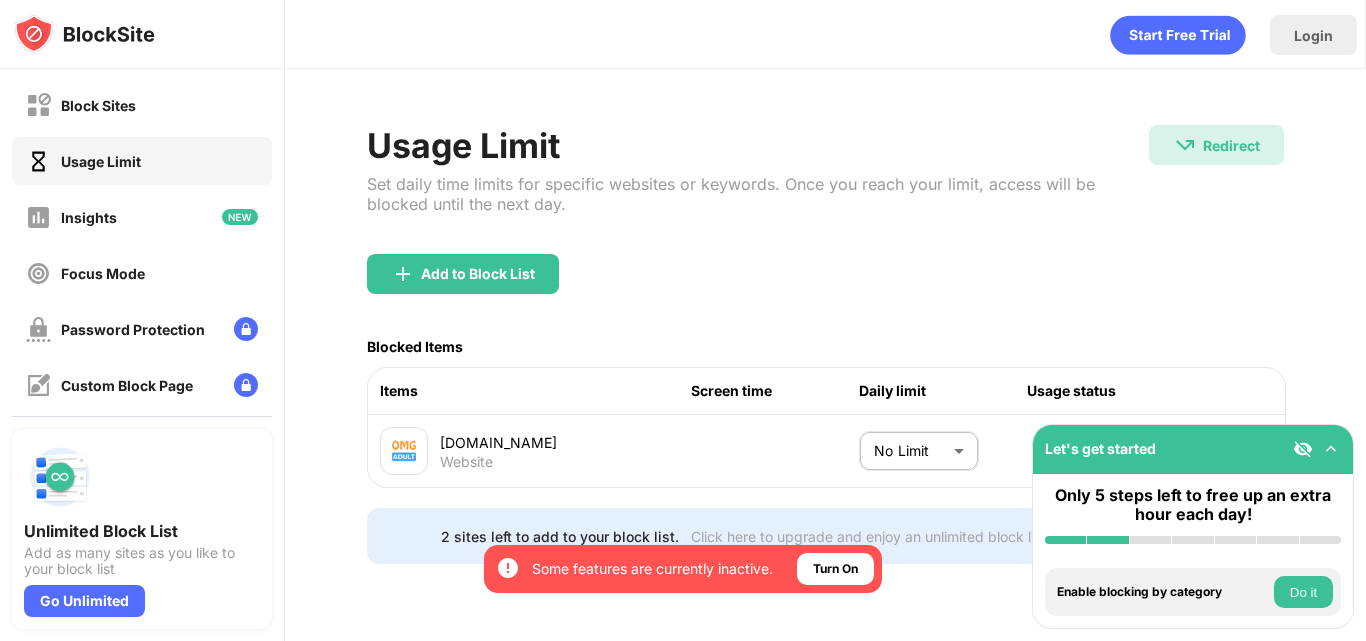 click on "Usage Limit Set daily time limits for specific websites or keywords. Once you reach your limit, access will be blocked until the next day. Redirect Redirect to [DOMAIN_NAME][URL] Add to Block List Blocked Items Items Screen time Daily limit Usage status [DOMAIN_NAME] Website No Limit ******** ​ 2 sites left to add to your block list. Click here to upgrade and enjoy an unlimited block list. Go Unlimited" at bounding box center [825, 344] 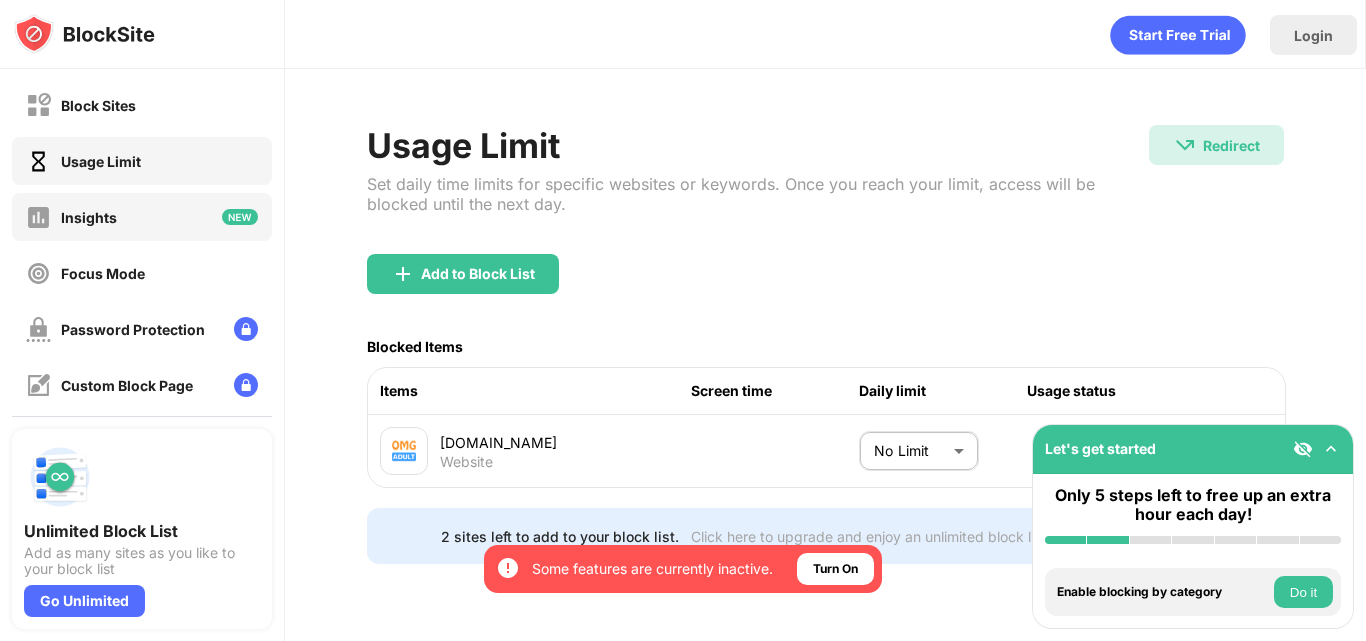 drag, startPoint x: 1342, startPoint y: 343, endPoint x: 82, endPoint y: 221, distance: 1265.8926 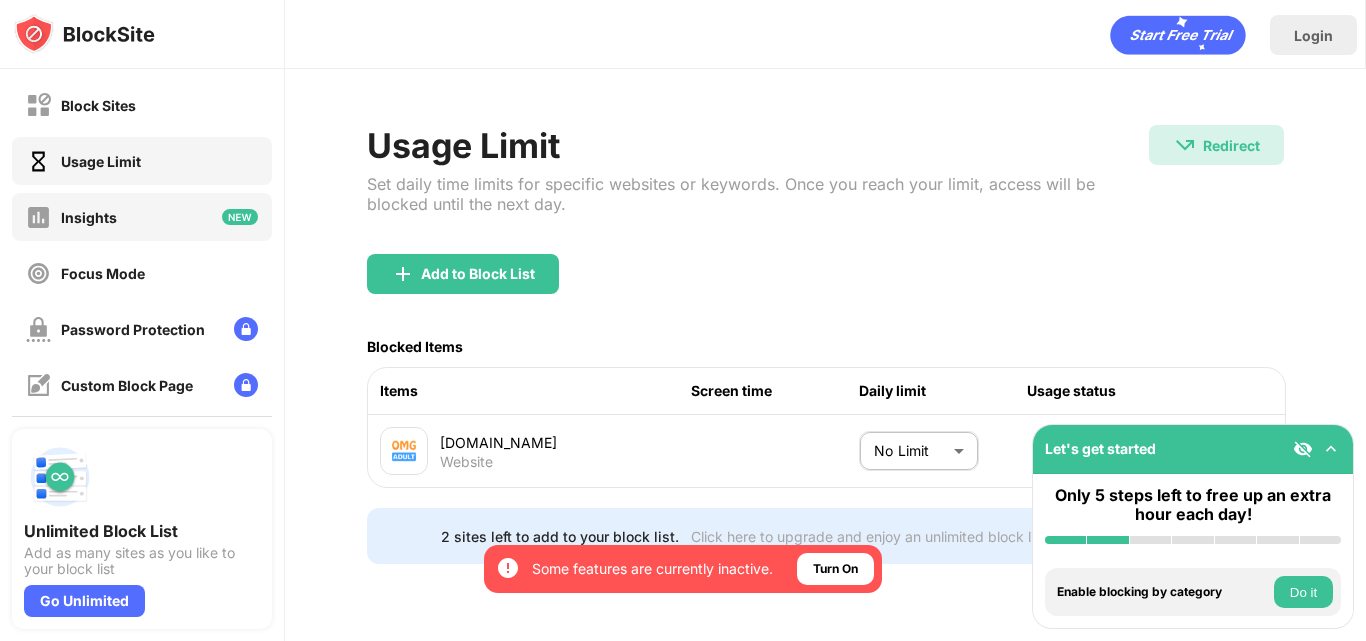 click on "Insights" at bounding box center (89, 217) 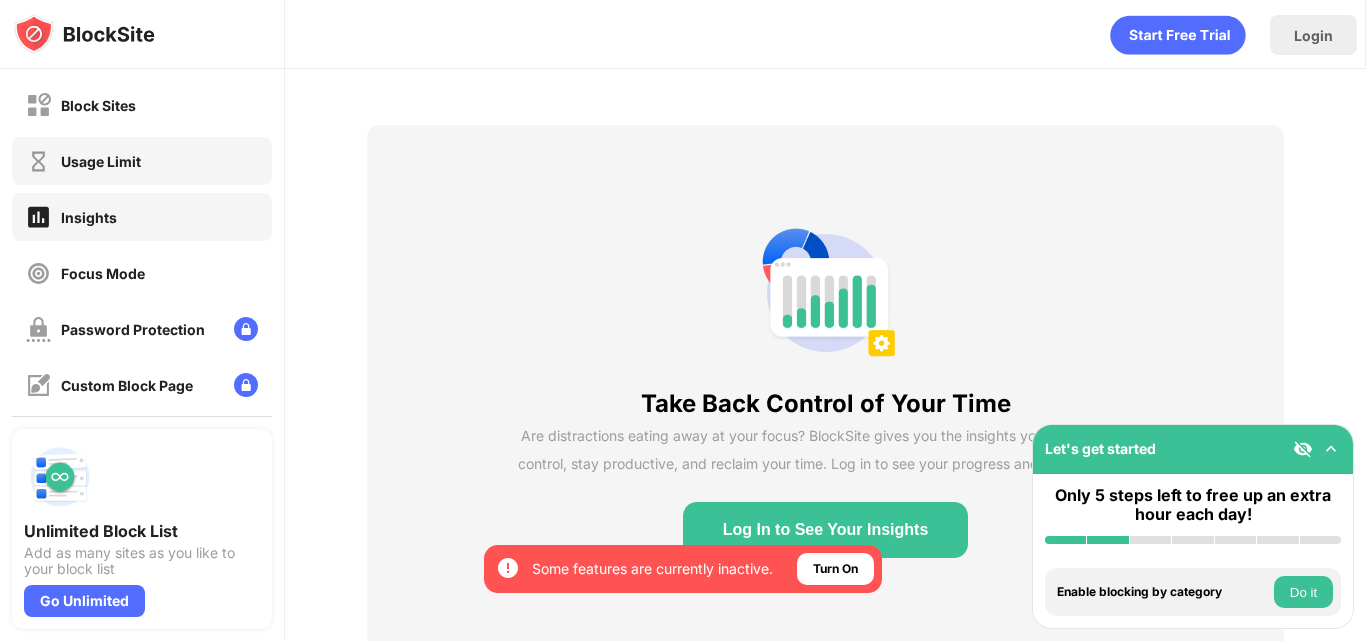 click on "Usage Limit" at bounding box center (101, 161) 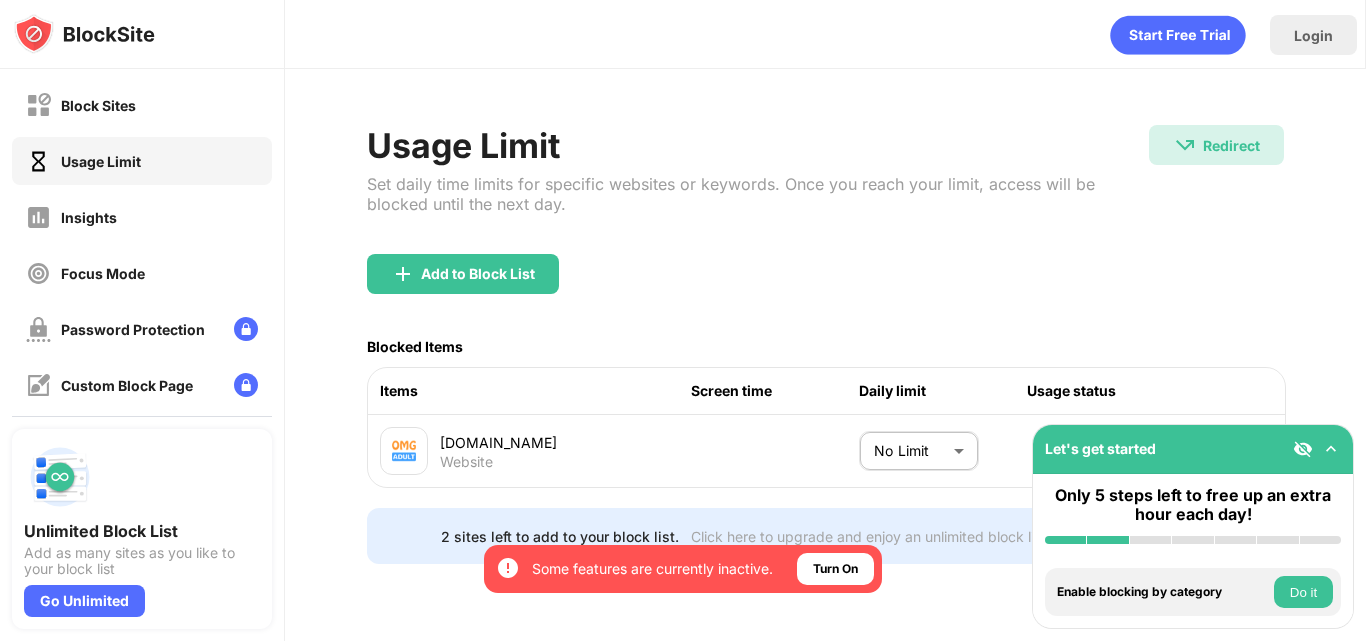 click on "By opting in, you ensure access to all the features and benefits that rely on these technologies. Some features are currently inactive. Turn On Block Sites Usage Limit Insights Focus Mode Password Protection Custom Block Page Settings About Blocking Sync with other devices Disabled Unlimited Block List Add as many sites as you like to your block list Go Unlimited Let's get started Only 5 steps left to free up an extra hour each day! Install BlockSite Enable blocking by category Do it Add at least 1 website to your blocklist Get personalized productivity suggestions Do it Pin BlockSite to your taskbar Do it Try visiting a site from your blocking list Do it Get our mobile app for free Do it Login Usage Limit Set daily time limits for specific websites or keywords. Once you reach your limit, access will be blocked until the next day. Redirect Redirect to [DOMAIN_NAME][URL] Add to Block List Blocked Items Items Screen time Daily limit Usage status [DOMAIN_NAME] Website No Limit ******** ​ Go Unlimited" at bounding box center (683, 320) 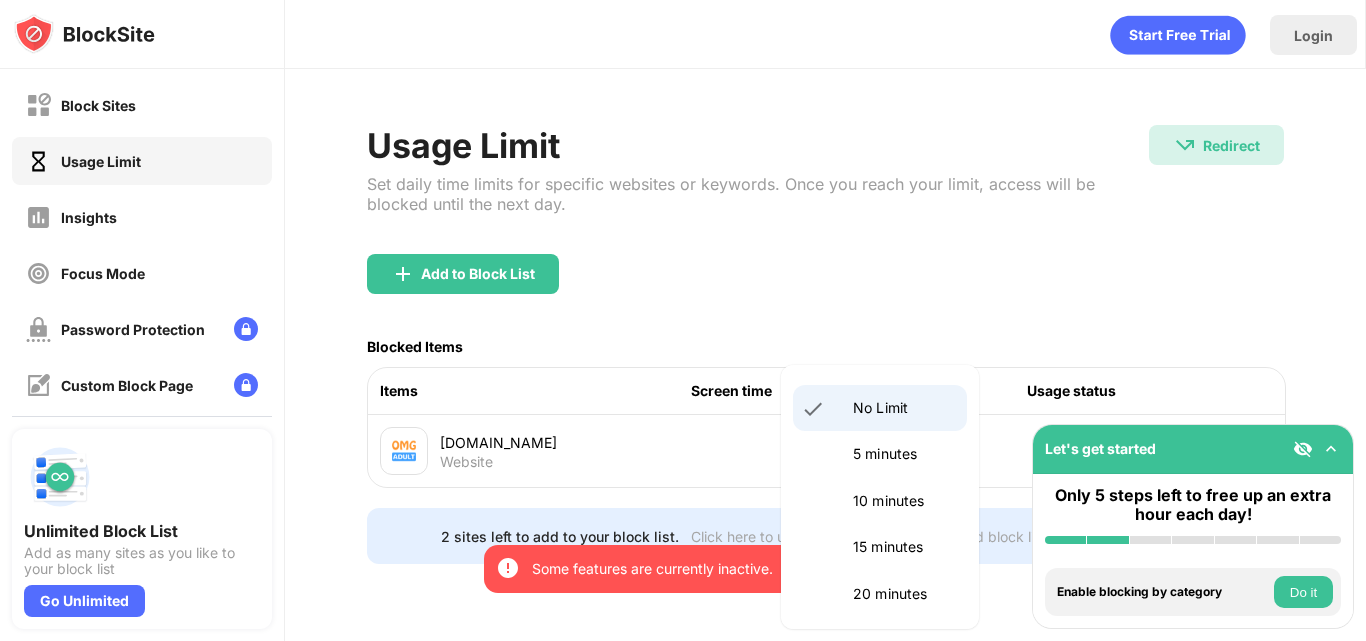 click at bounding box center (683, 320) 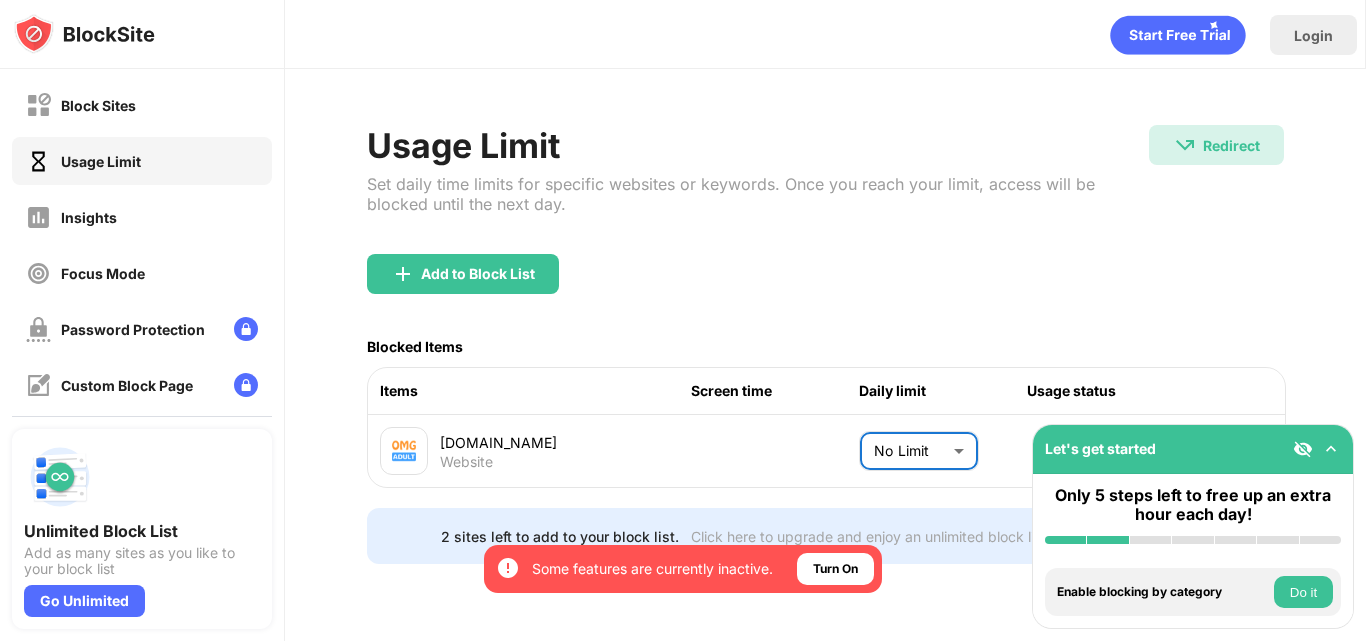 click on "By opting in, you ensure access to all the features and benefits that rely on these technologies. Some features are currently inactive. Turn On Block Sites Usage Limit Insights Focus Mode Password Protection Custom Block Page Settings About Blocking Sync with other devices Disabled Unlimited Block List Add as many sites as you like to your block list Go Unlimited Let's get started Only 5 steps left to free up an extra hour each day! Install BlockSite Enable blocking by category Do it Add at least 1 website to your blocklist Get personalized productivity suggestions Do it Pin BlockSite to your taskbar Do it Try visiting a site from your blocking list Do it Get our mobile app for free Do it Login Usage Limit Set daily time limits for specific websites or keywords. Once you reach your limit, access will be blocked until the next day. Redirect Redirect to [DOMAIN_NAME][URL] Add to Block List Blocked Items Items Screen time Daily limit Usage status [DOMAIN_NAME] Website No Limit ******** ​ Go Unlimited" at bounding box center (683, 320) 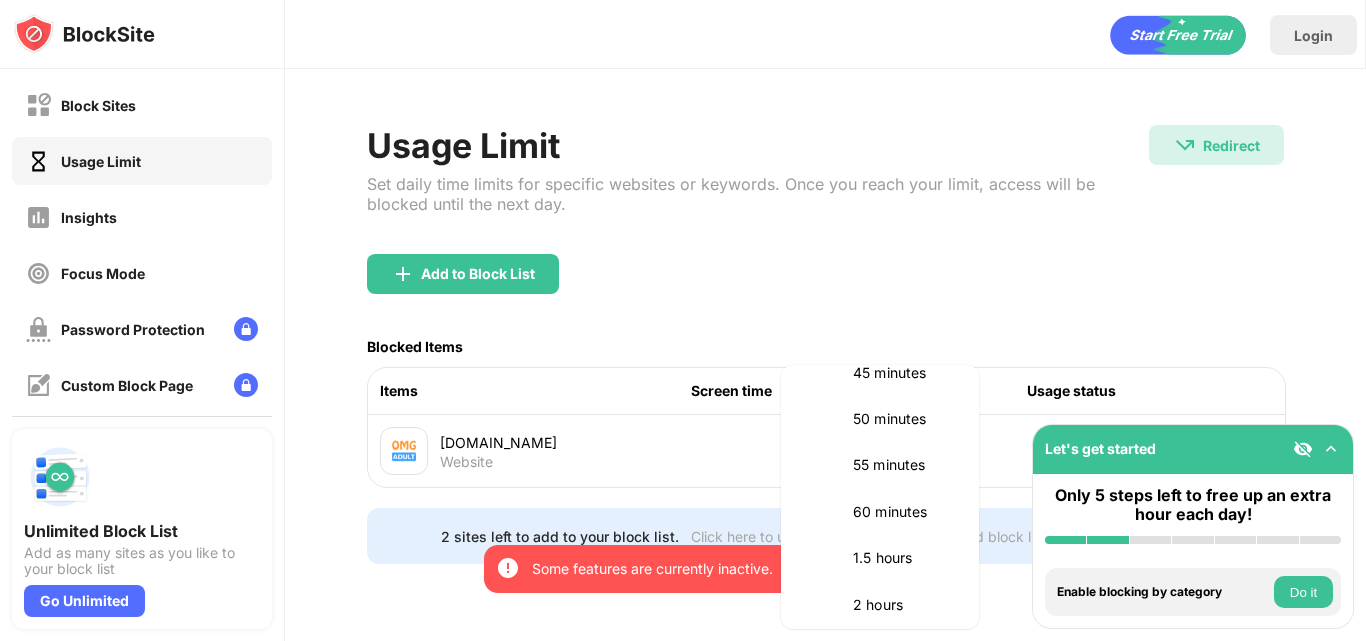 scroll, scrollTop: 493, scrollLeft: 0, axis: vertical 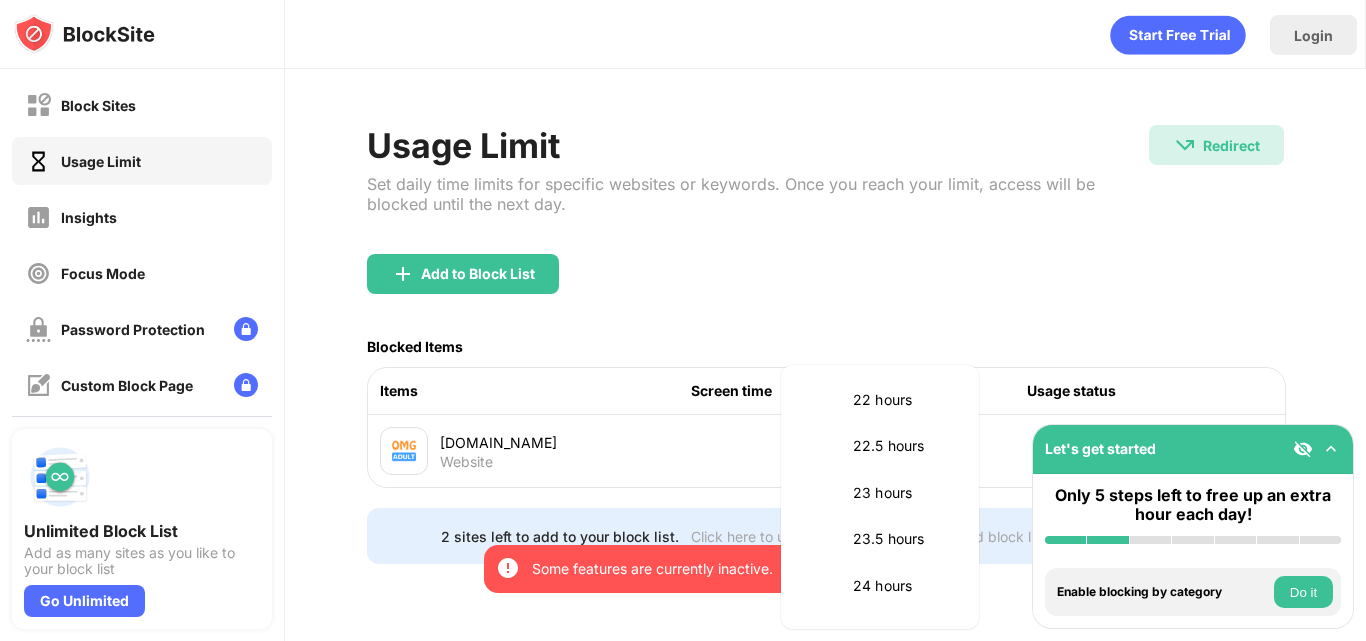 click on "24 hours" at bounding box center (904, 586) 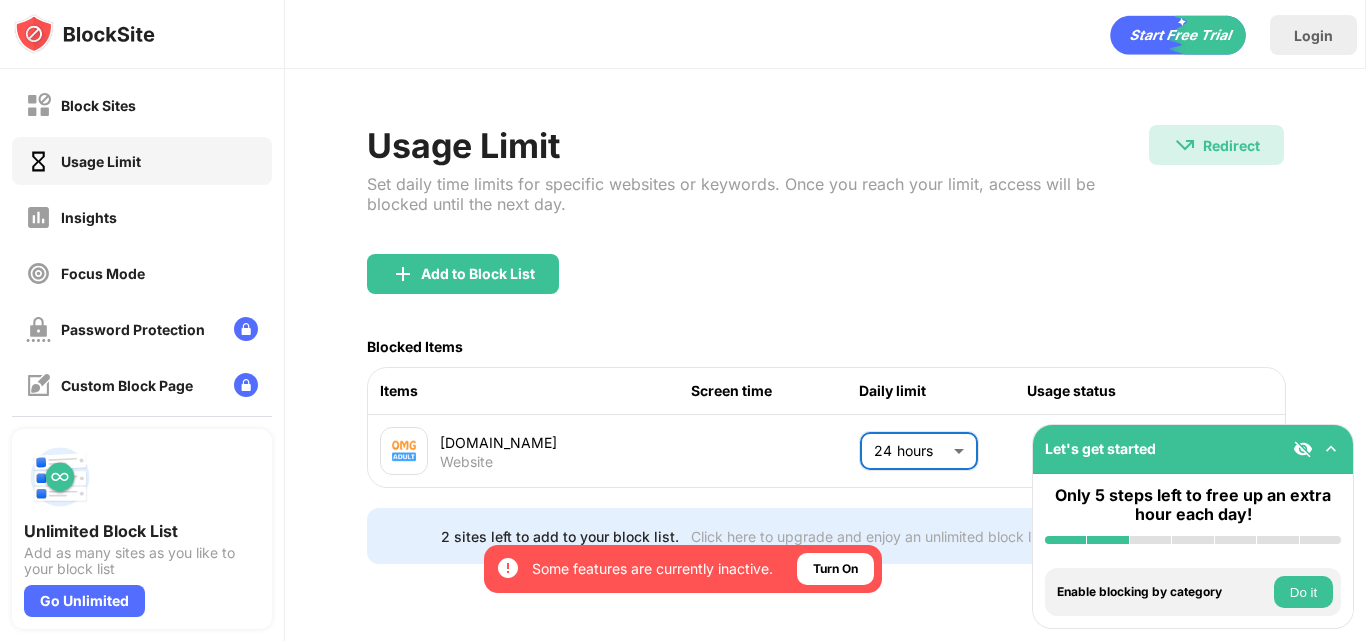 click on "Add to Block List" at bounding box center [825, 290] 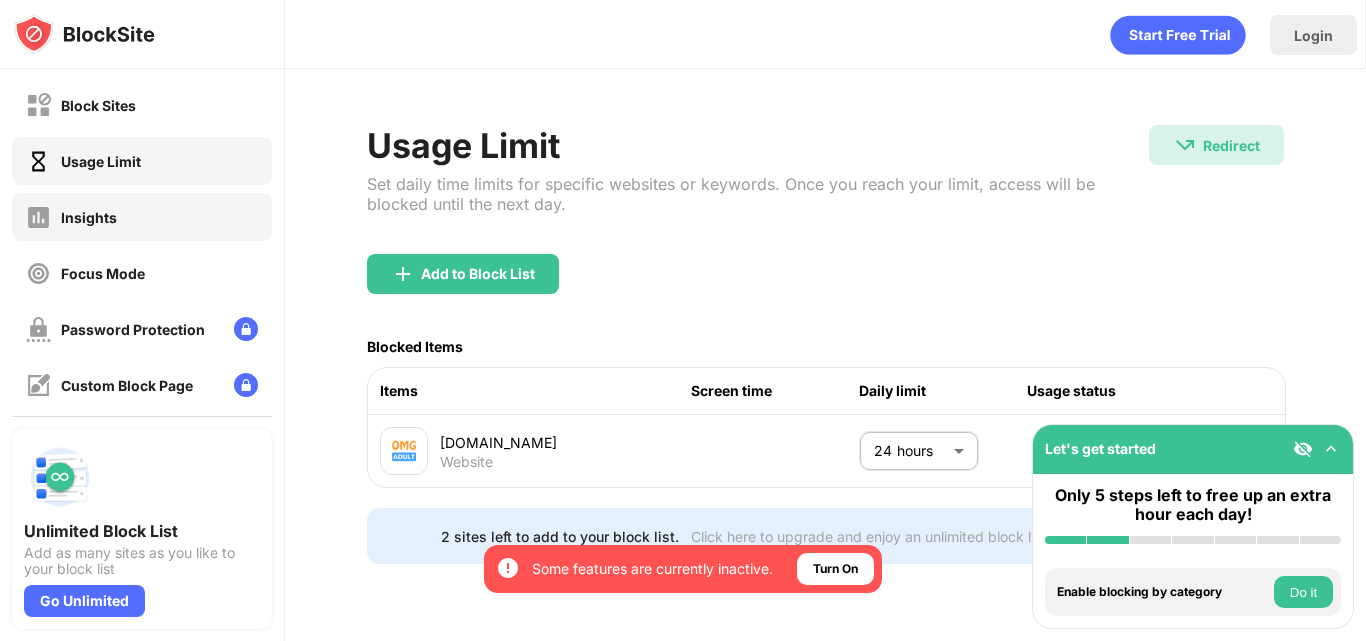 click on "Insights" at bounding box center (71, 217) 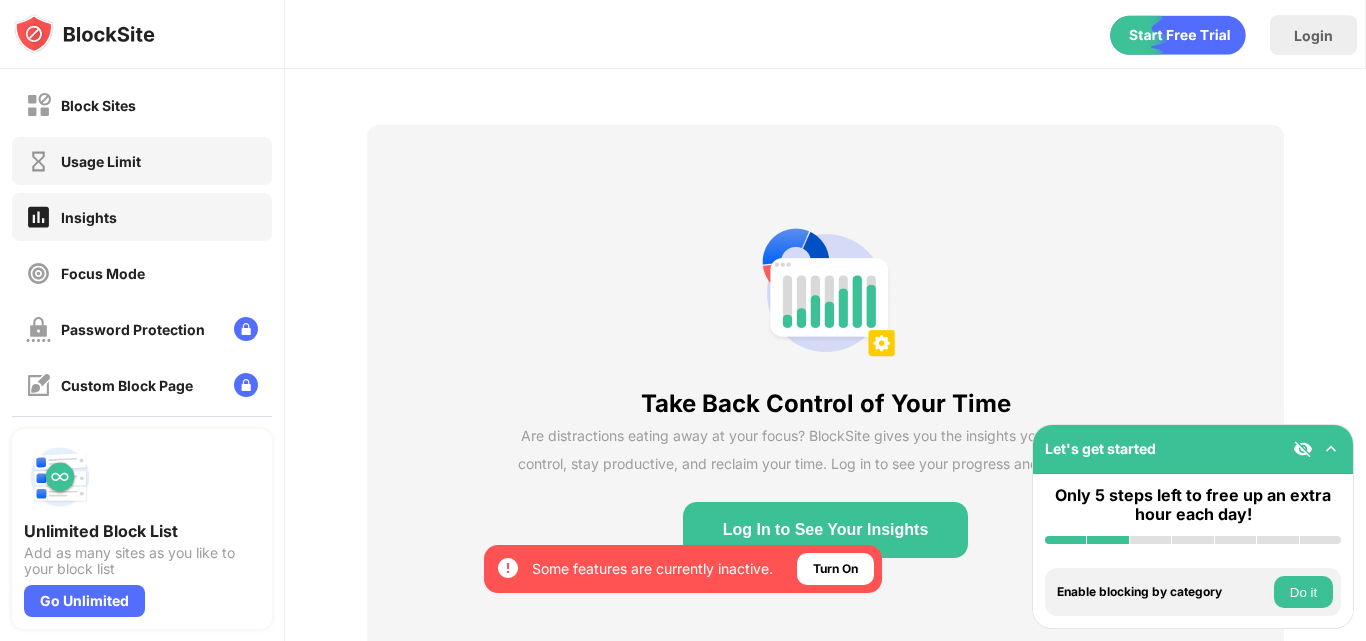 click on "Usage Limit" at bounding box center (142, 161) 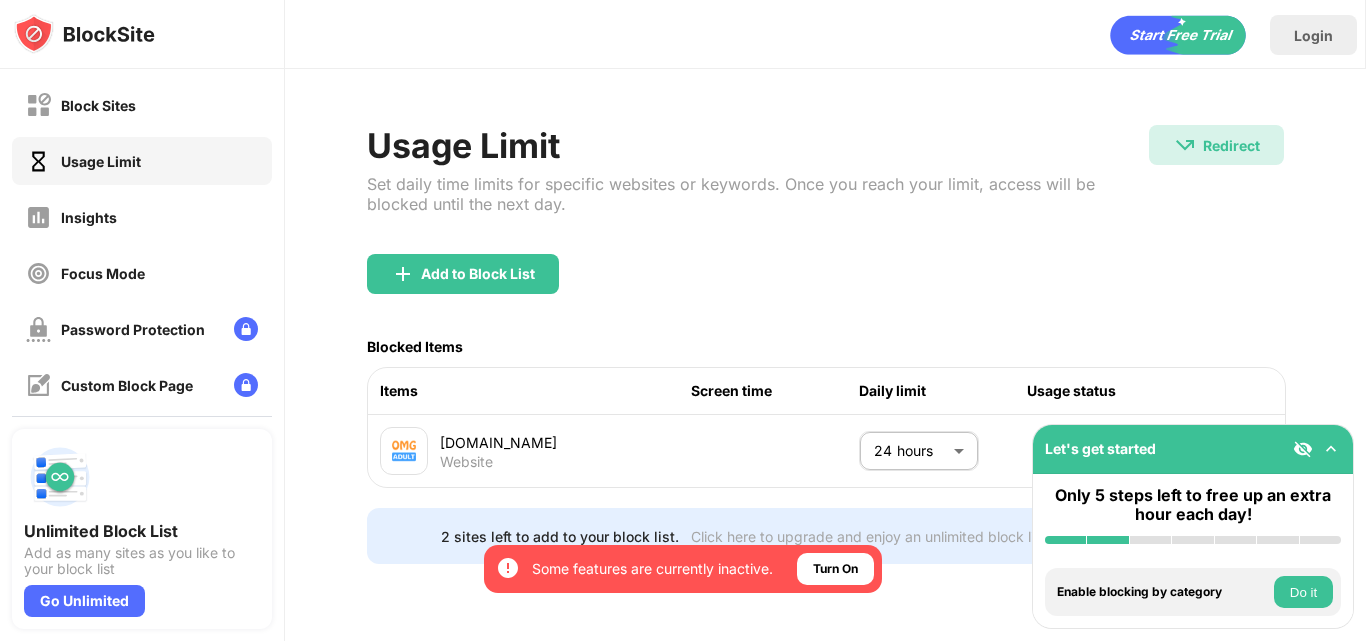click on "By opting in, you ensure access to all the features and benefits that rely on these technologies. Some features are currently inactive. Turn On Block Sites Usage Limit Insights Focus Mode Password Protection Custom Block Page Settings About Blocking Sync with other devices Disabled Unlimited Block List Add as many sites as you like to your block list Go Unlimited Let's get started Only 5 steps left to free up an extra hour each day! Install BlockSite Enable blocking by category Do it Add at least 1 website to your blocklist Get personalized productivity suggestions Do it Pin BlockSite to your taskbar Do it Try visiting a site from your blocking list Do it Get our mobile app for free Do it Login Usage Limit Set daily time limits for specific websites or keywords. Once you reach your limit, access will be blocked until the next day. Redirect Redirect to [DOMAIN_NAME][URL] Add to Block List Blocked Items Items Screen time Daily limit Usage status [DOMAIN_NAME] Website 24 hours **** ​ Go Unlimited" at bounding box center (683, 320) 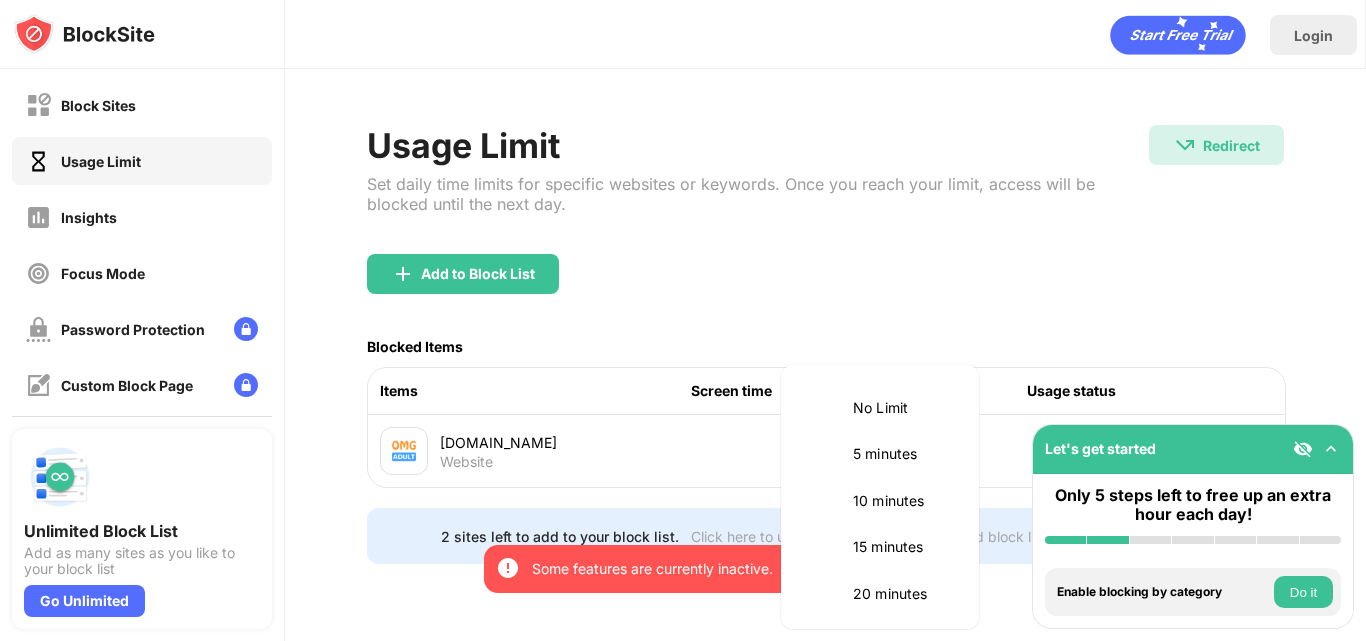 scroll, scrollTop: 2514, scrollLeft: 0, axis: vertical 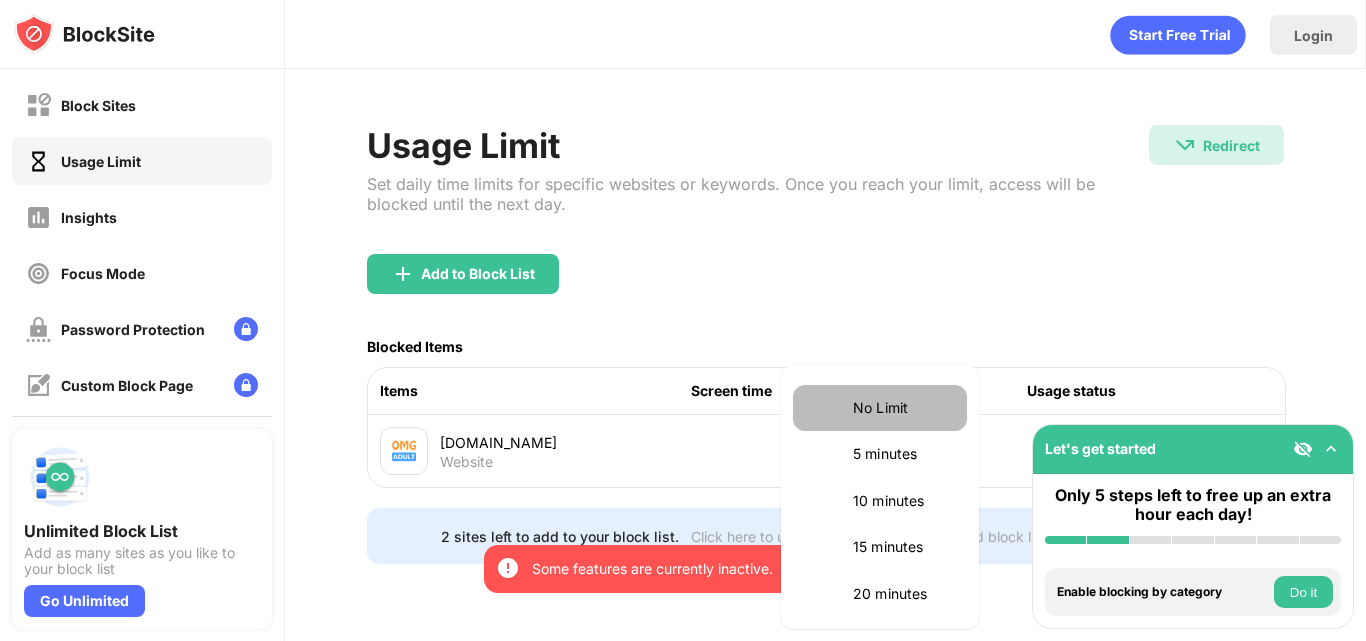 click on "No Limit" at bounding box center [904, 408] 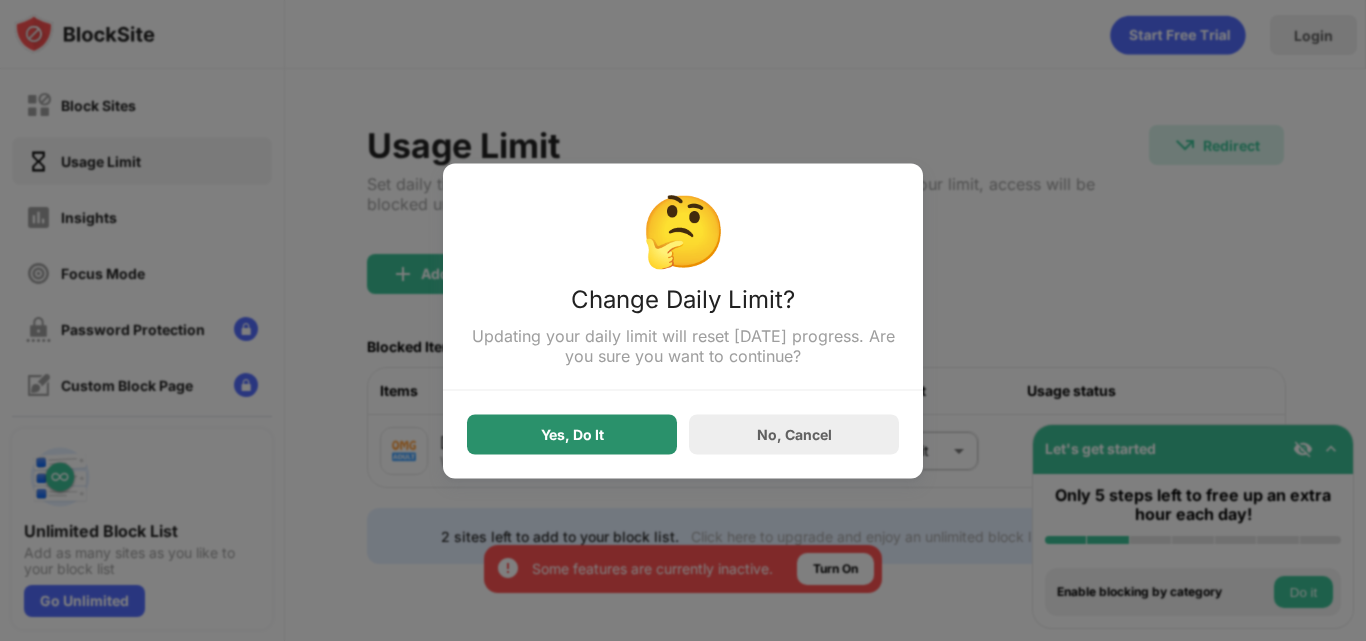 click on "Yes, Do It" at bounding box center (572, 434) 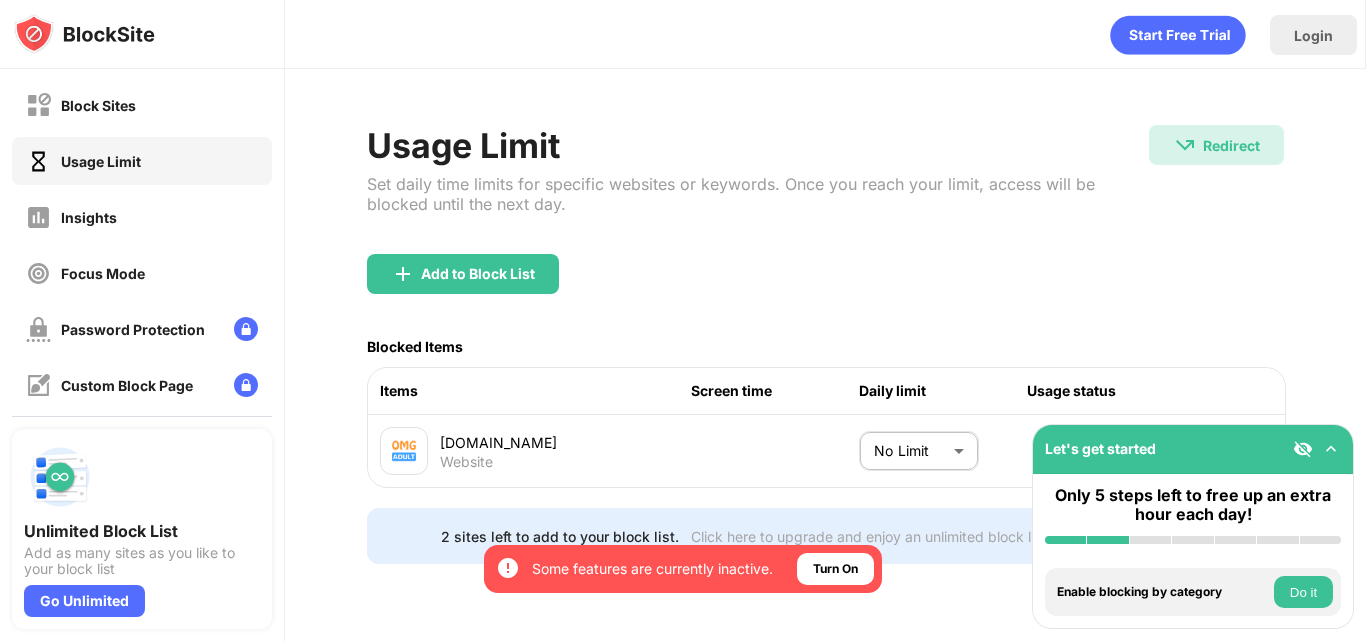 click on "By opting in, you ensure access to all the features and benefits that rely on these technologies. Some features are currently inactive. Turn On Block Sites Usage Limit Insights Focus Mode Password Protection Custom Block Page Settings About Blocking Sync with other devices Disabled Unlimited Block List Add as many sites as you like to your block list Go Unlimited Let's get started Only 5 steps left to free up an extra hour each day! Install BlockSite Enable blocking by category Do it Add at least 1 website to your blocklist Get personalized productivity suggestions Do it Pin BlockSite to your taskbar Do it Try visiting a site from your blocking list Do it Get our mobile app for free Do it Login Usage Limit Set daily time limits for specific websites or keywords. Once you reach your limit, access will be blocked until the next day. Redirect Redirect to [DOMAIN_NAME][URL] Add to Block List Blocked Items Items Screen time Daily limit Usage status [DOMAIN_NAME] Website No Limit ******** ​ Go Unlimited" at bounding box center [683, 320] 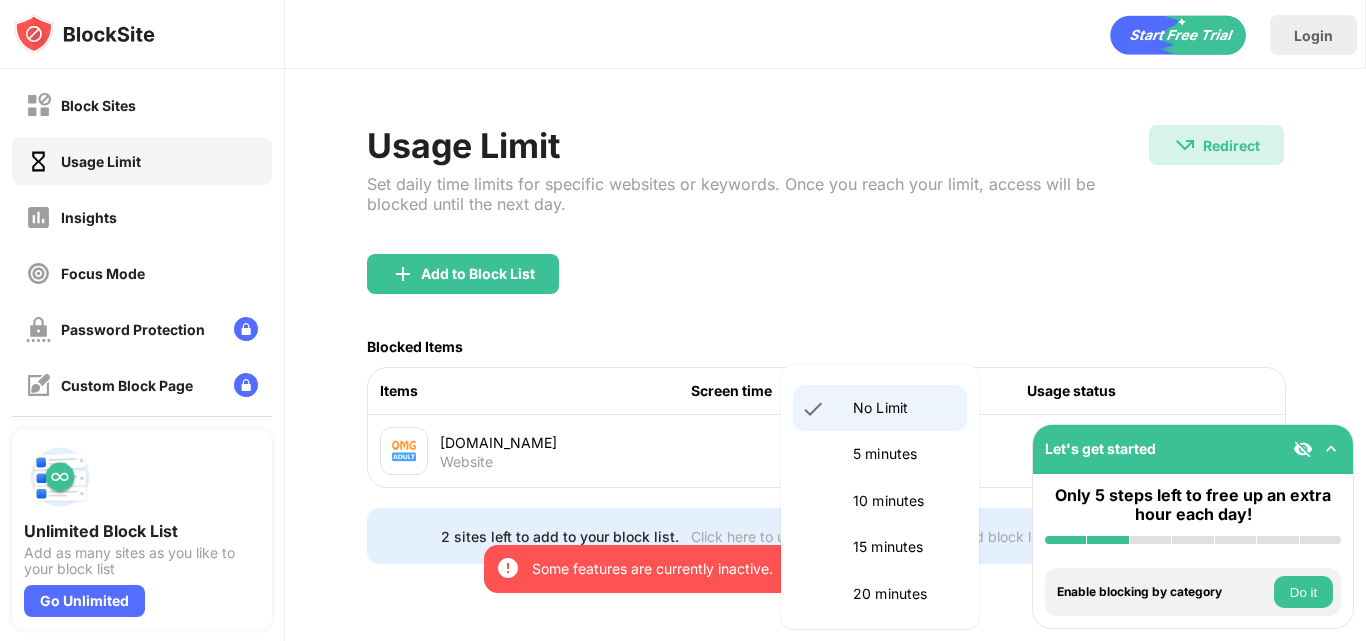 click at bounding box center (683, 320) 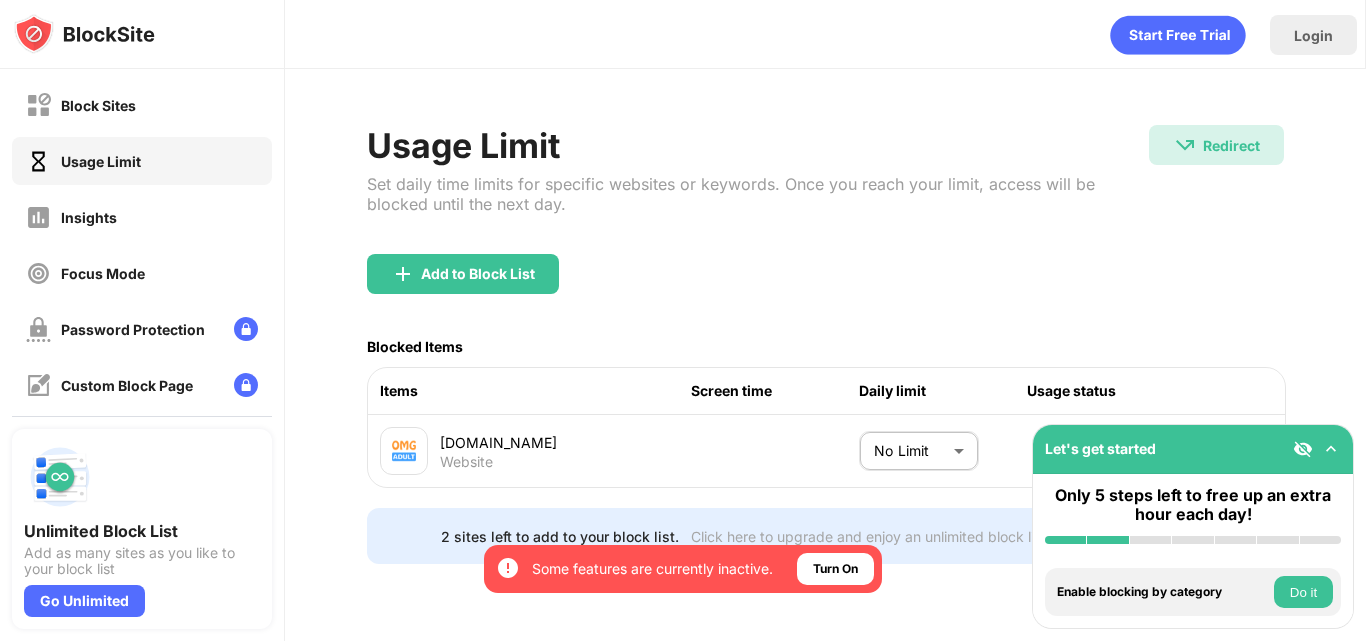 click at bounding box center [1185, 145] 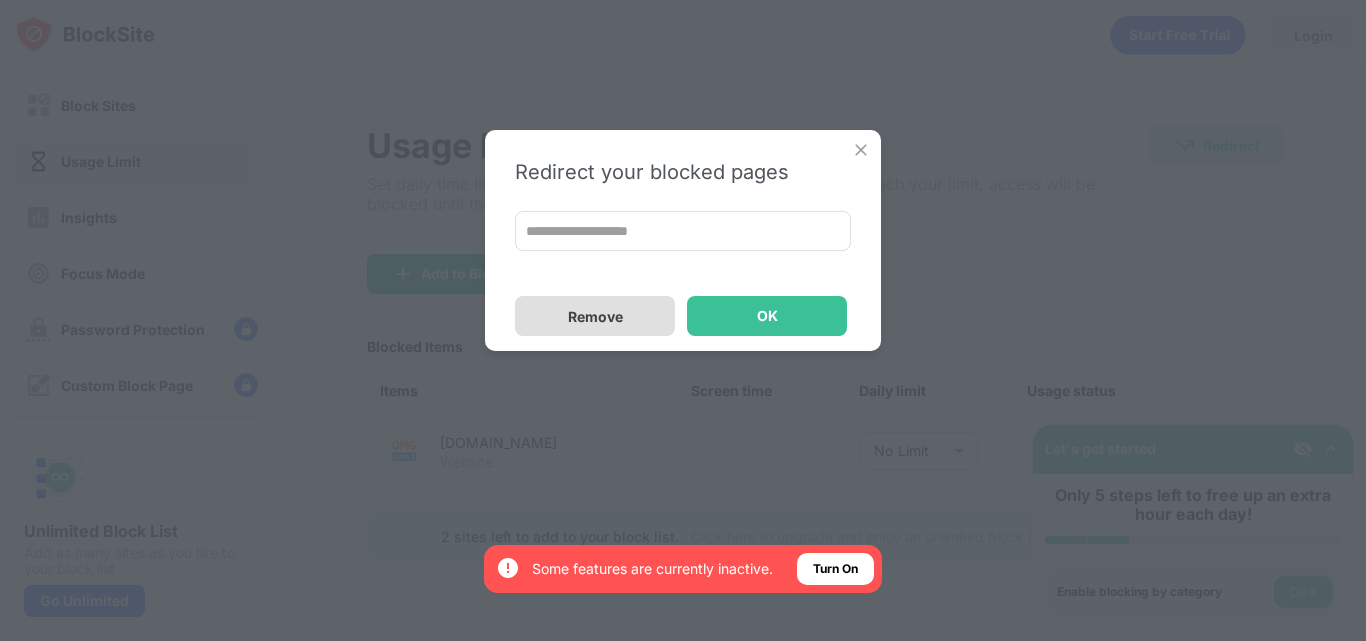 click on "Remove" at bounding box center [595, 316] 